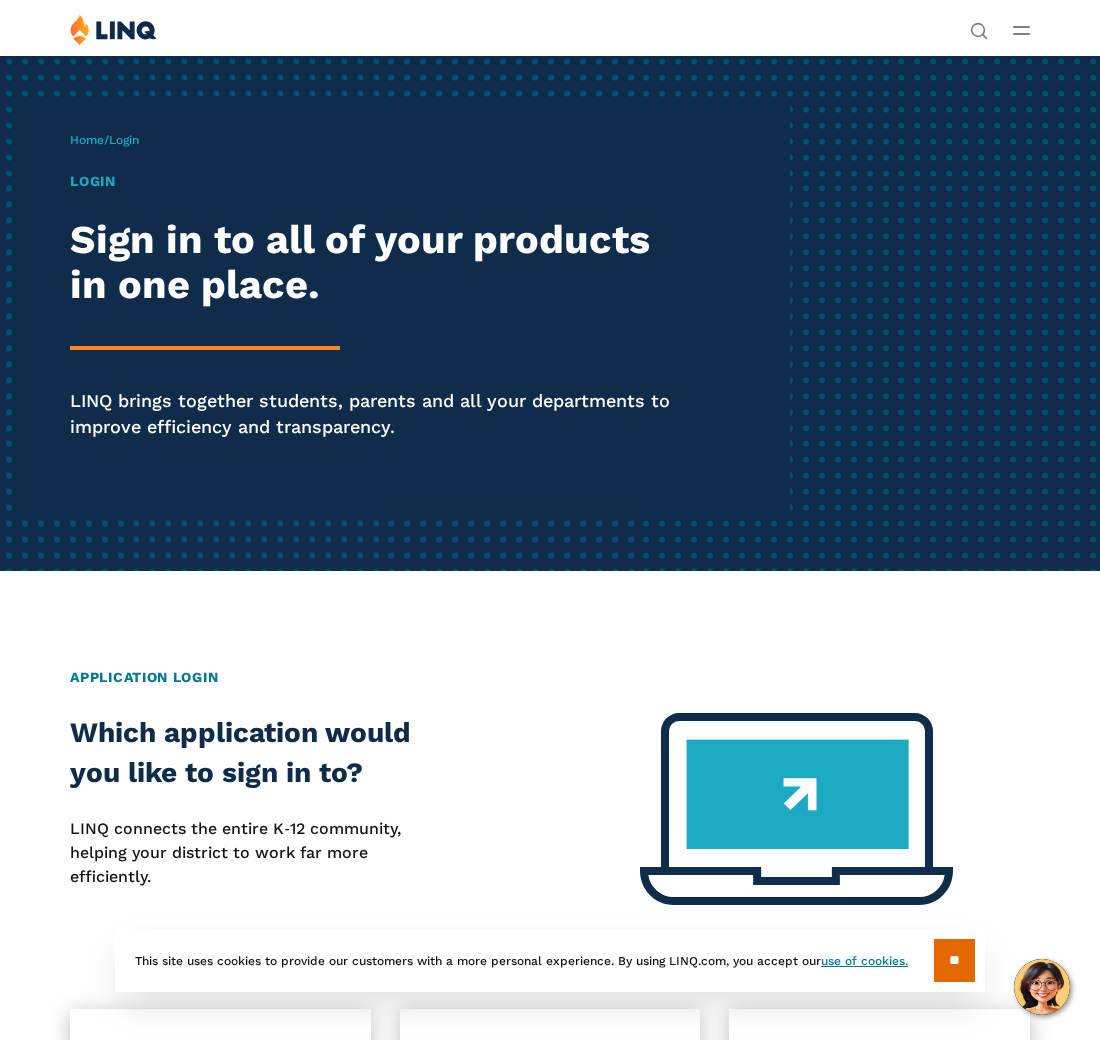 scroll, scrollTop: 0, scrollLeft: 0, axis: both 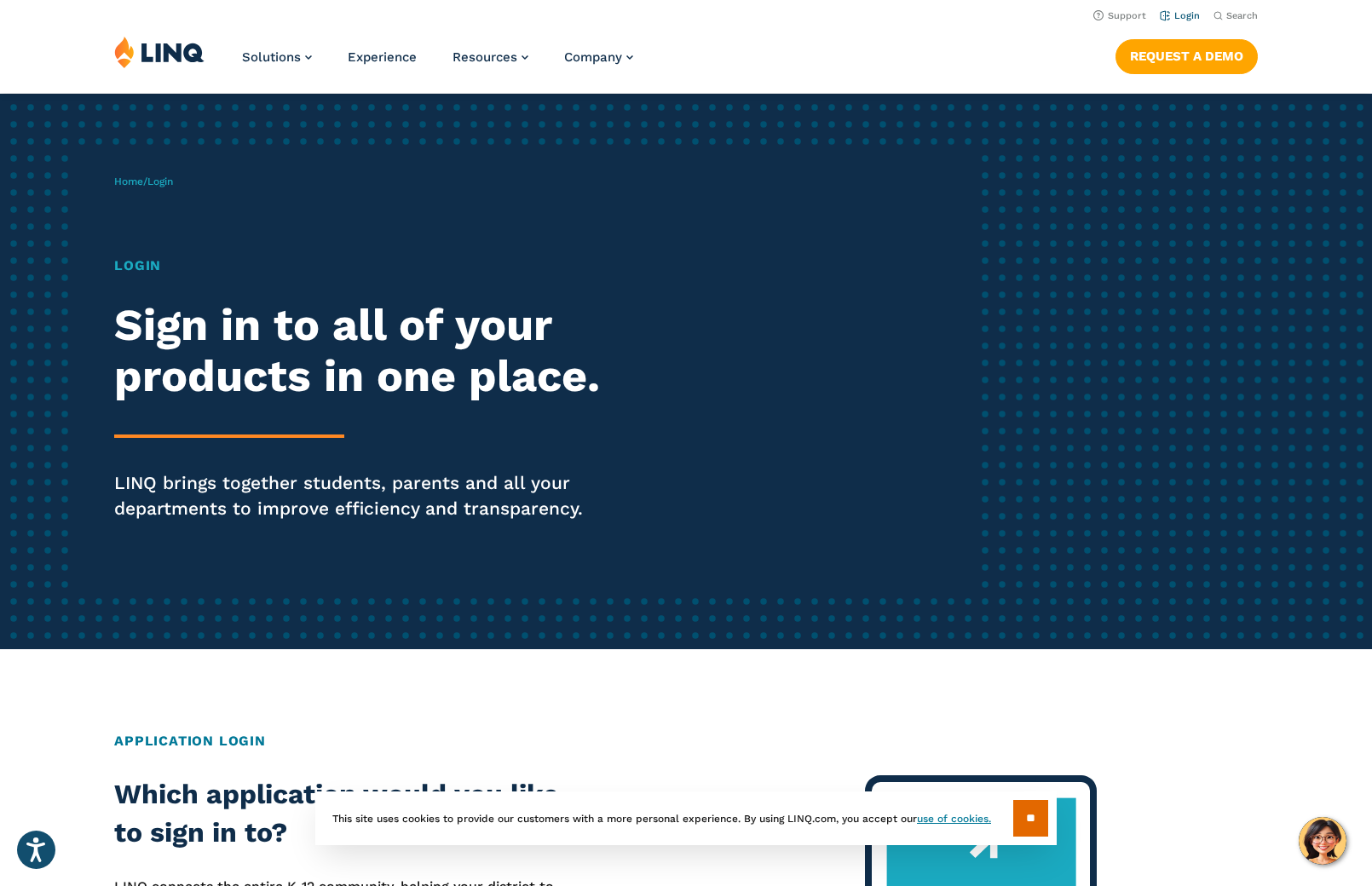 click on "Login" at bounding box center (1179, 15) 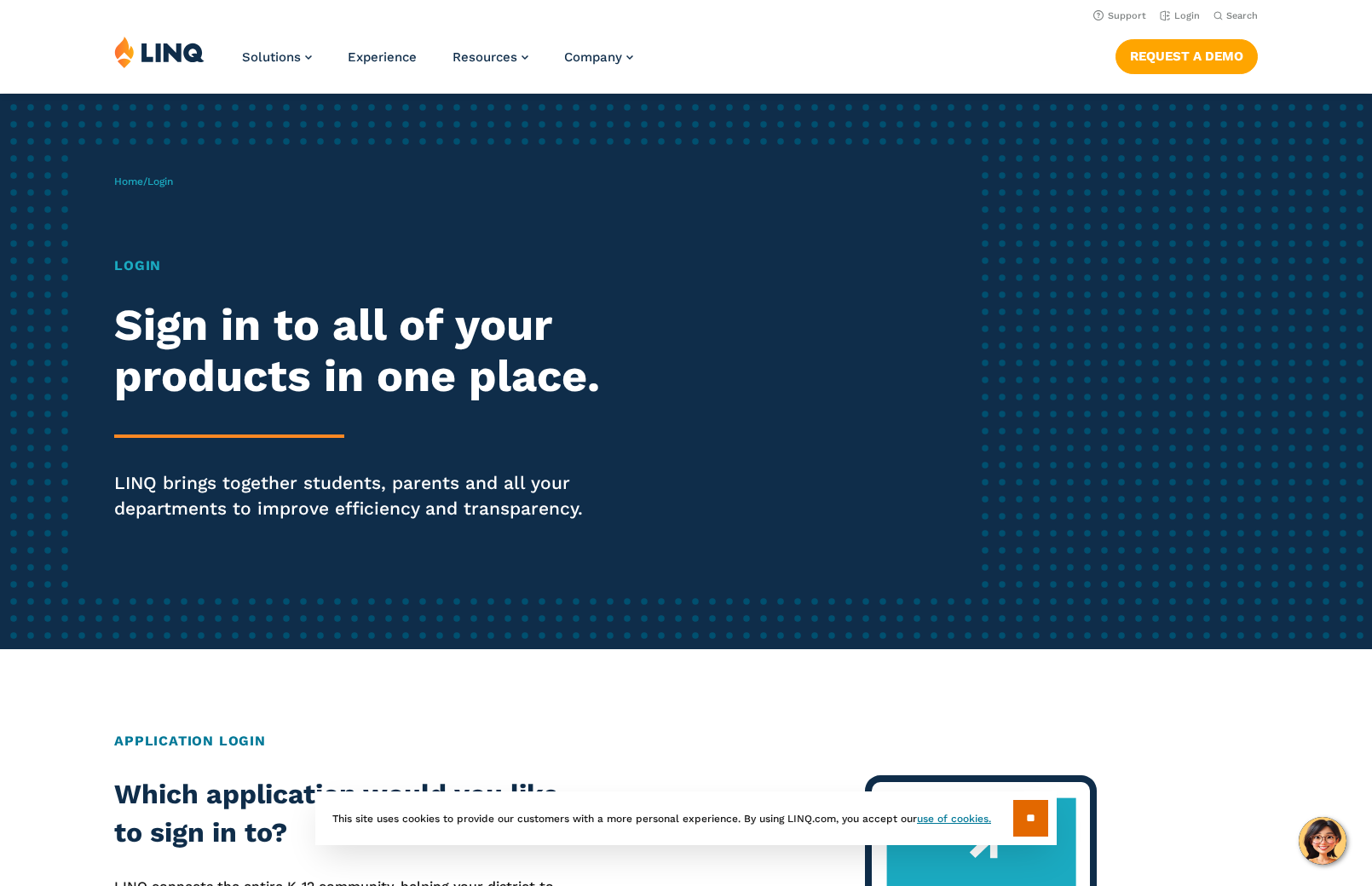 scroll, scrollTop: 0, scrollLeft: 0, axis: both 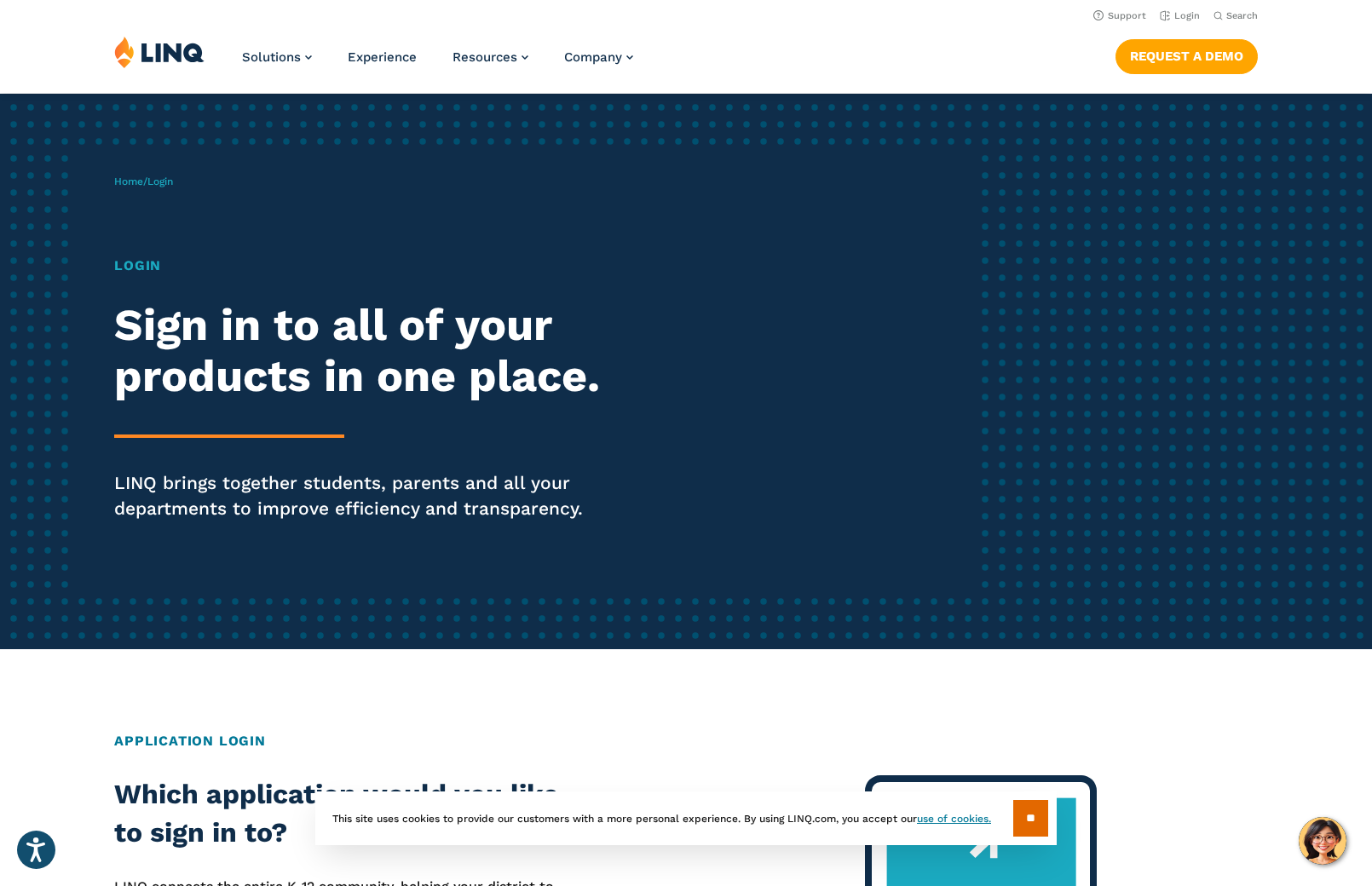 click on "Login" at bounding box center [160, 181] 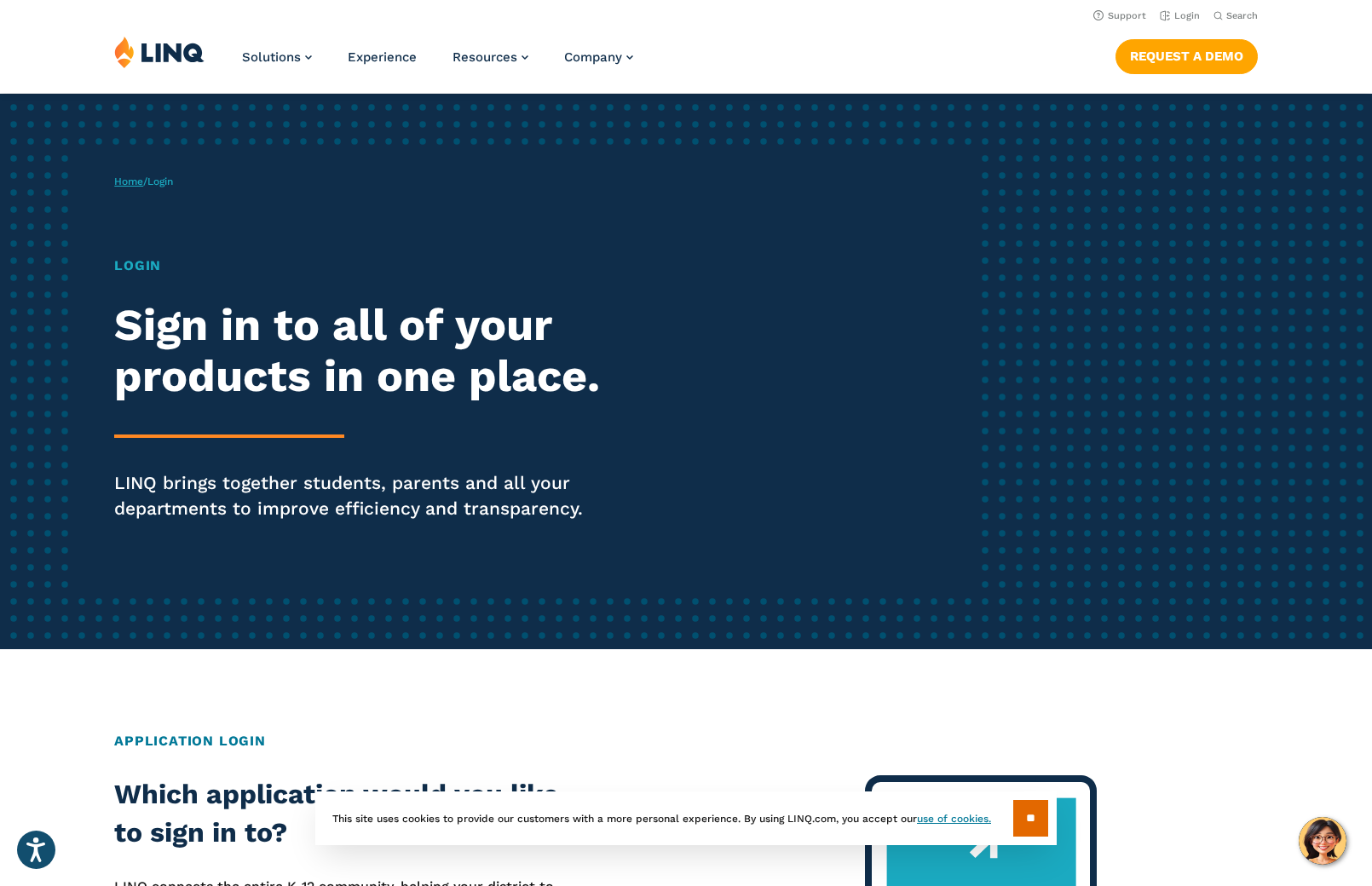 click on "Home" at bounding box center (129, 181) 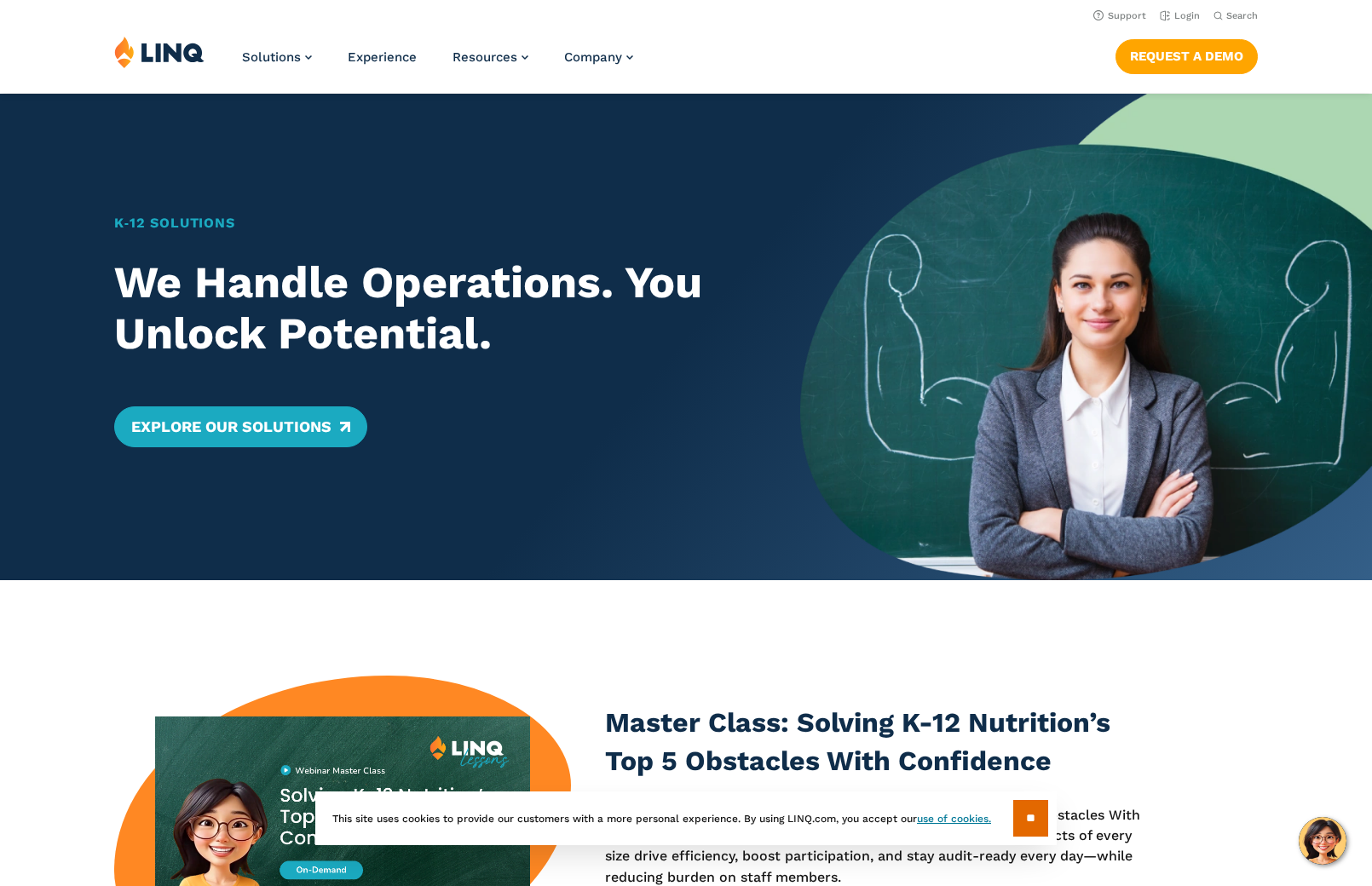 scroll, scrollTop: 0, scrollLeft: 0, axis: both 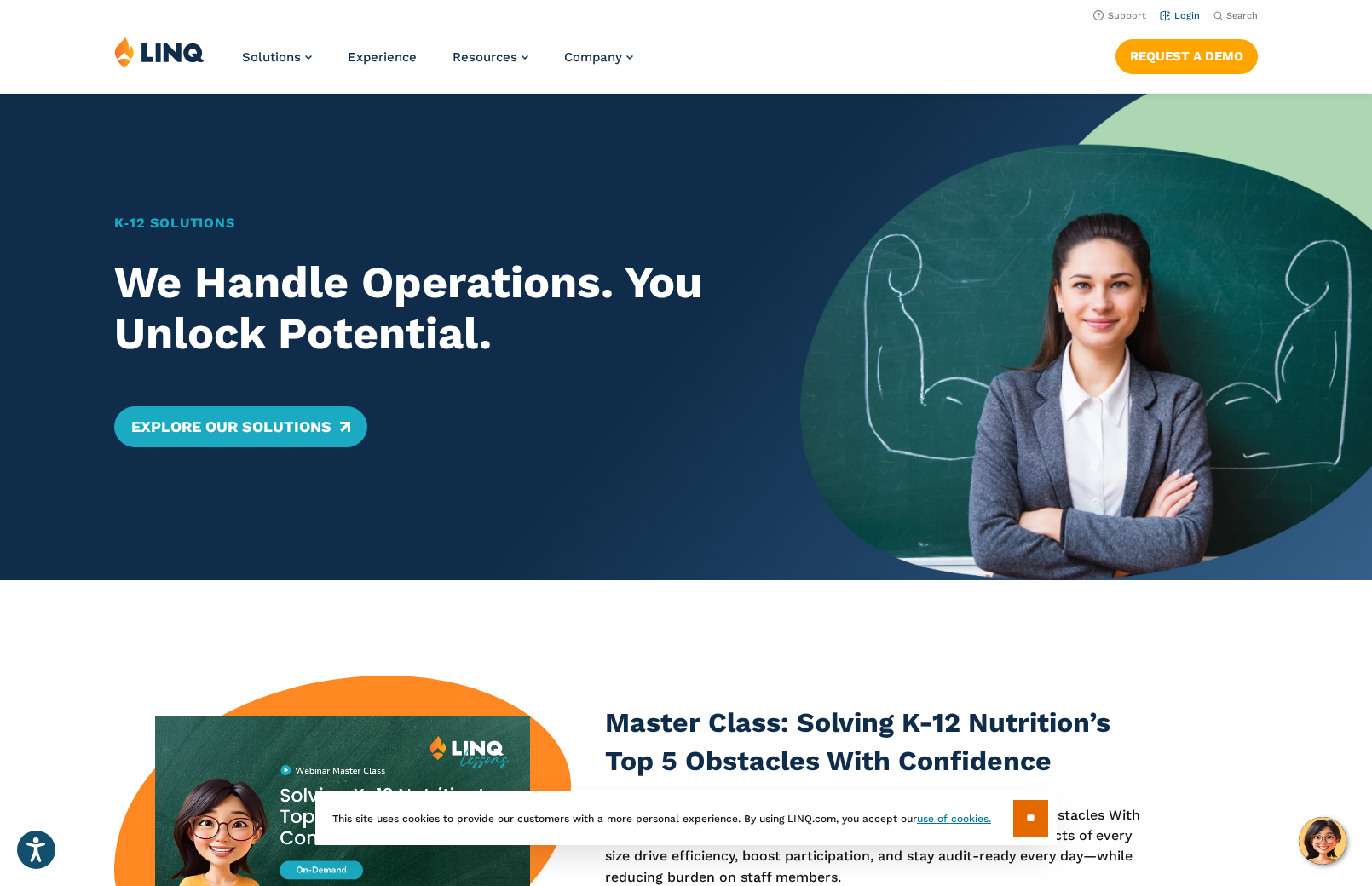 click on "Login" at bounding box center (1179, 15) 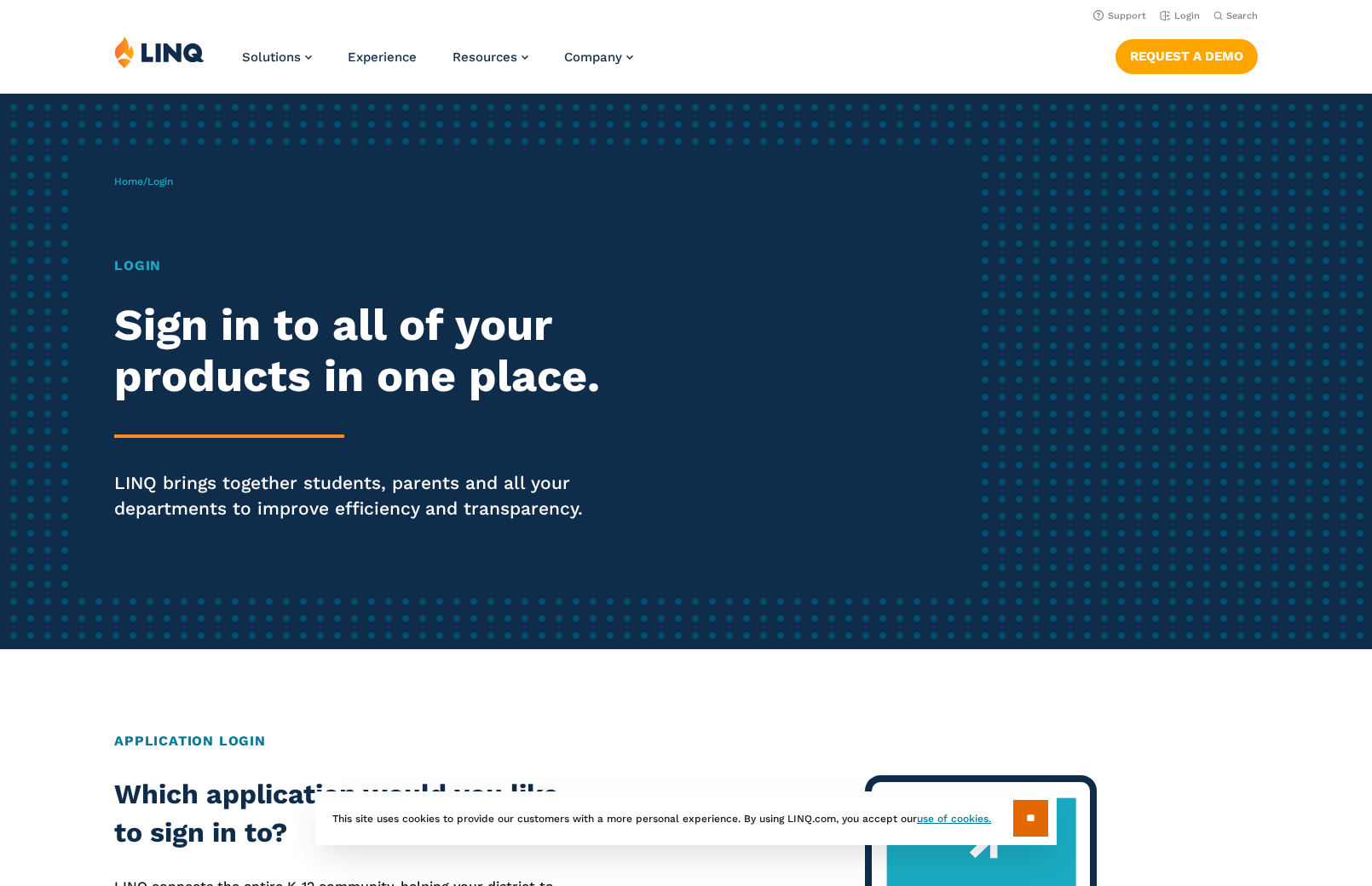 scroll, scrollTop: 0, scrollLeft: 0, axis: both 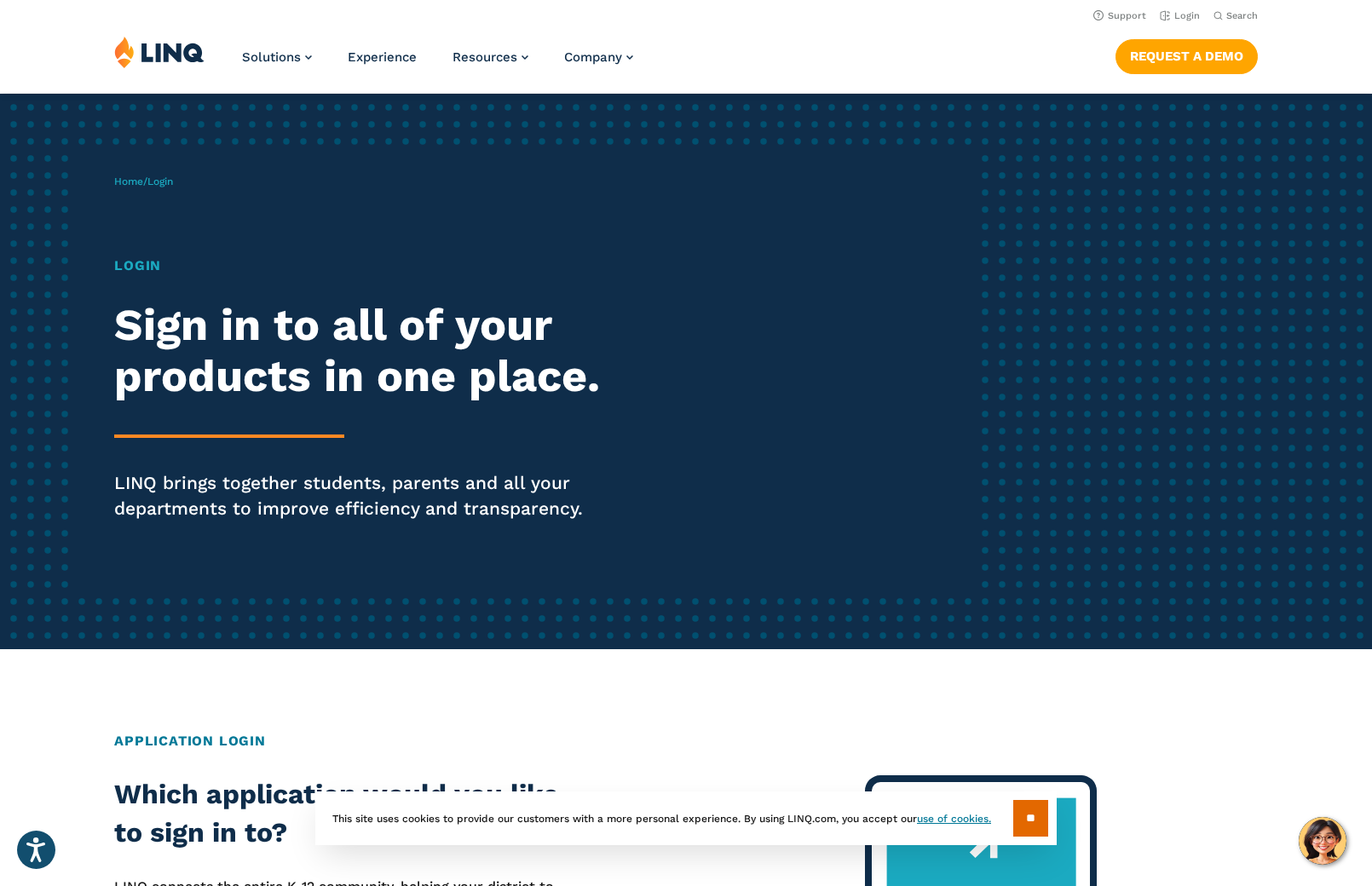 click on "Home  /  Login" at bounding box center (143, 181) 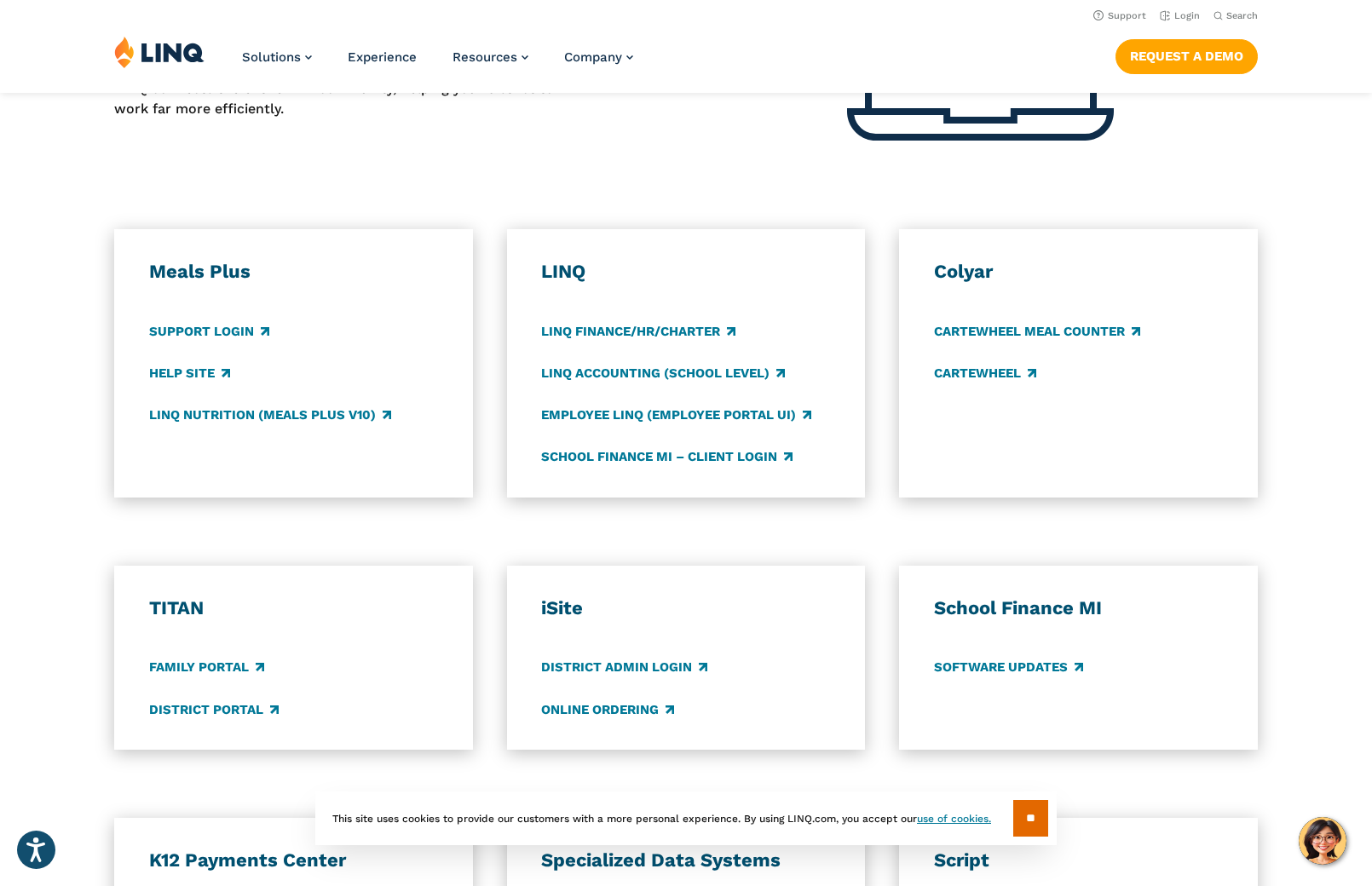 scroll, scrollTop: 796, scrollLeft: 0, axis: vertical 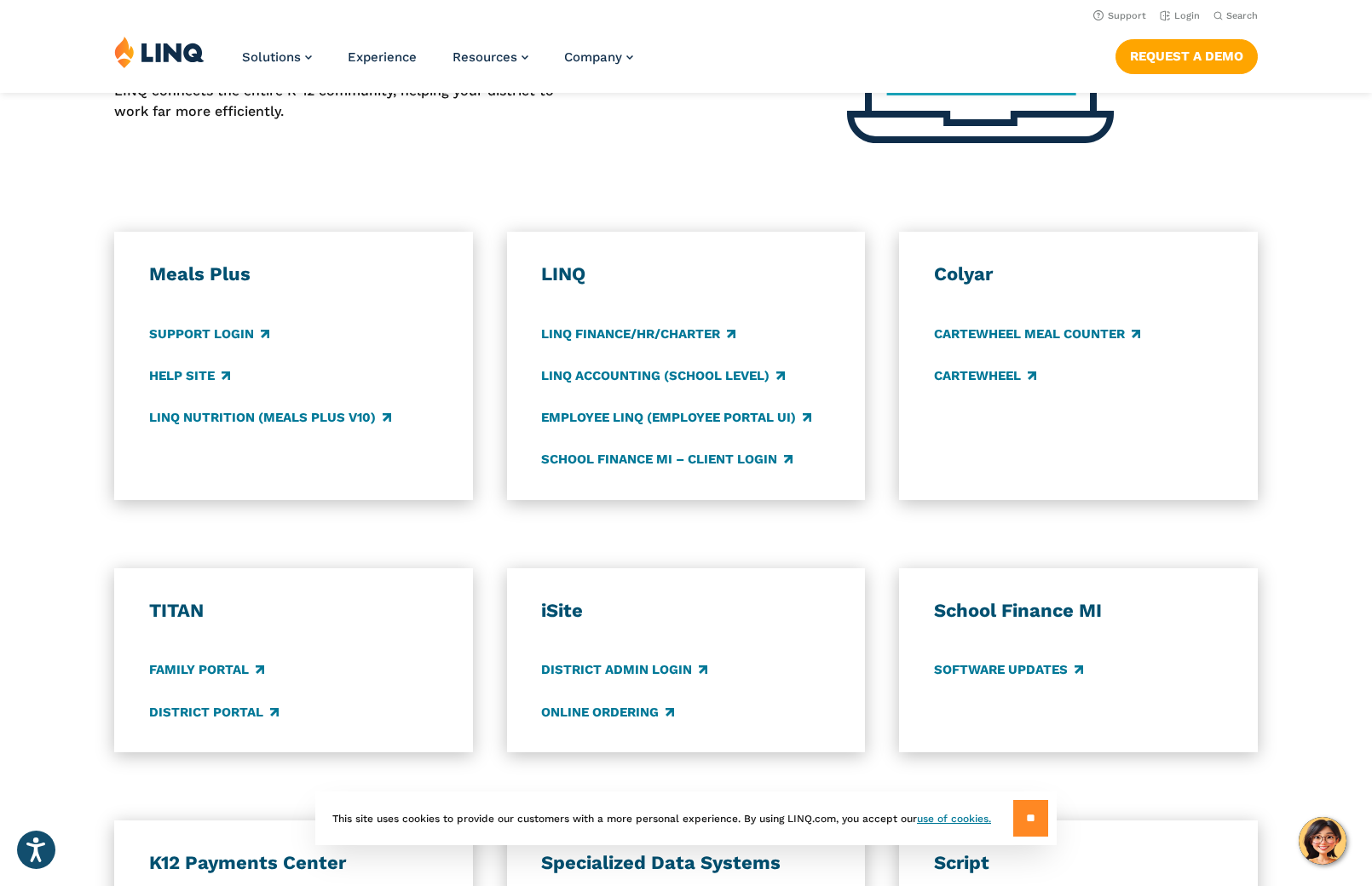 click on "**" at bounding box center [1030, 818] 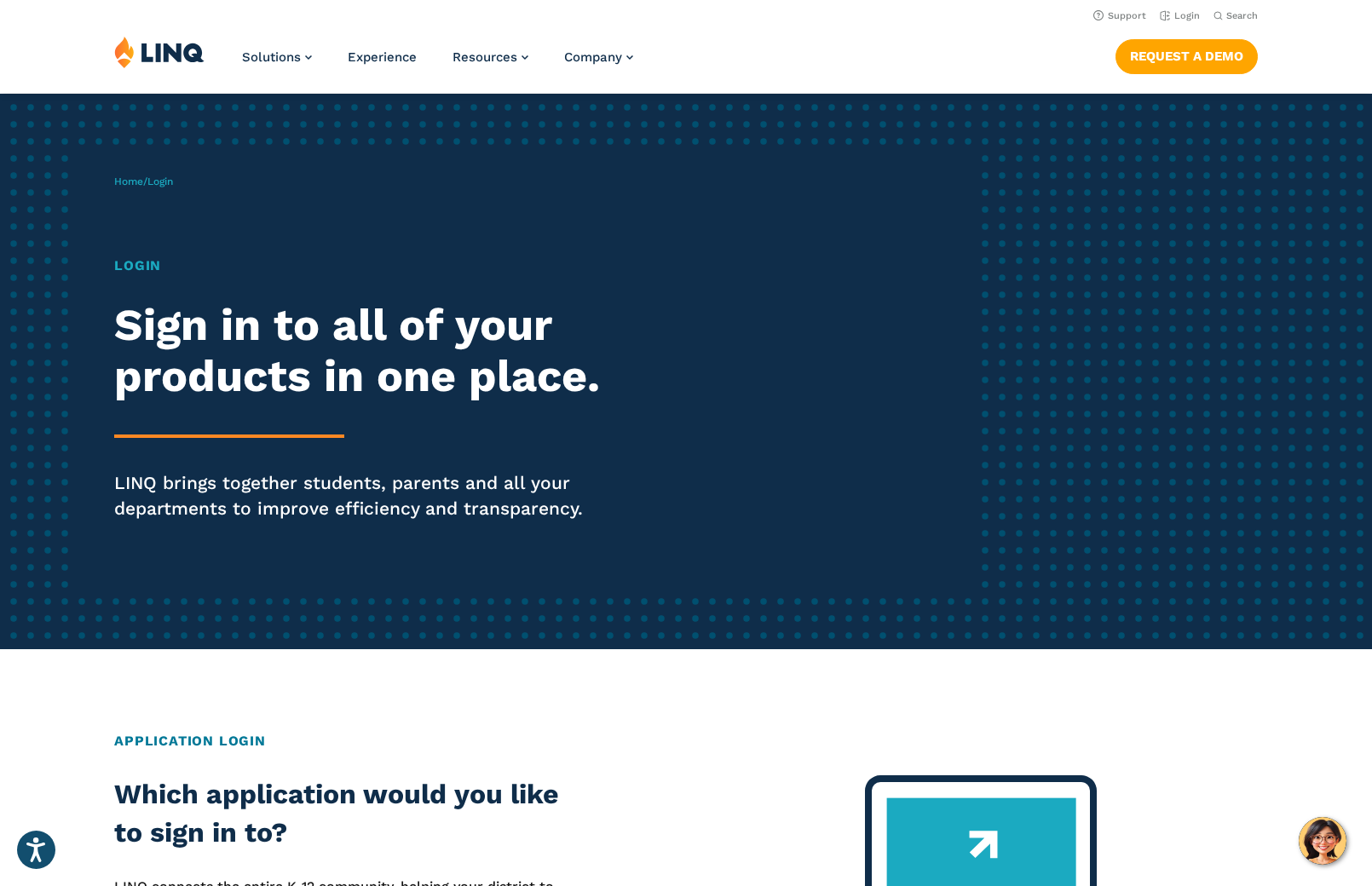 scroll, scrollTop: 0, scrollLeft: 0, axis: both 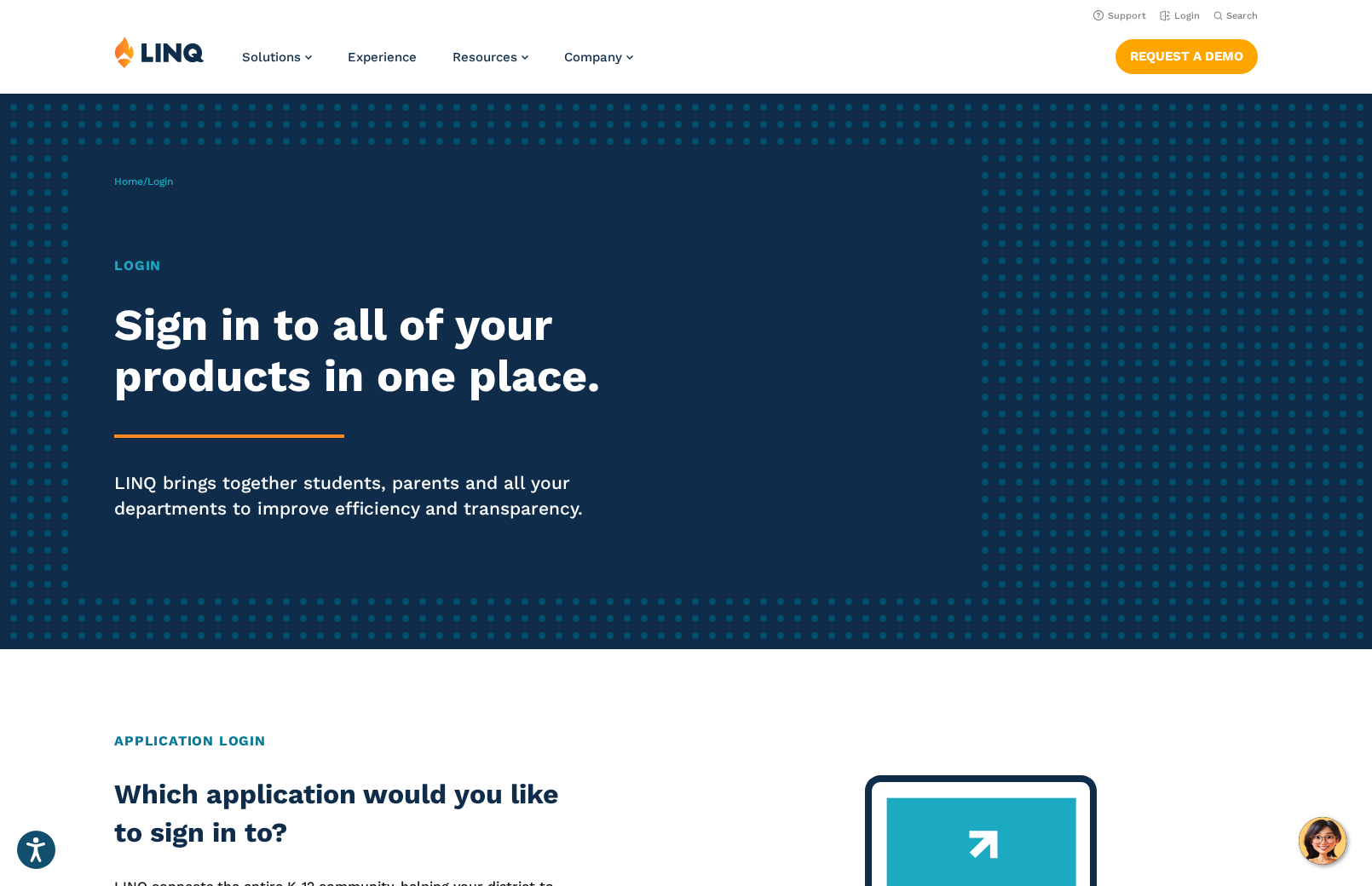 click on "Login" at bounding box center (378, 266) 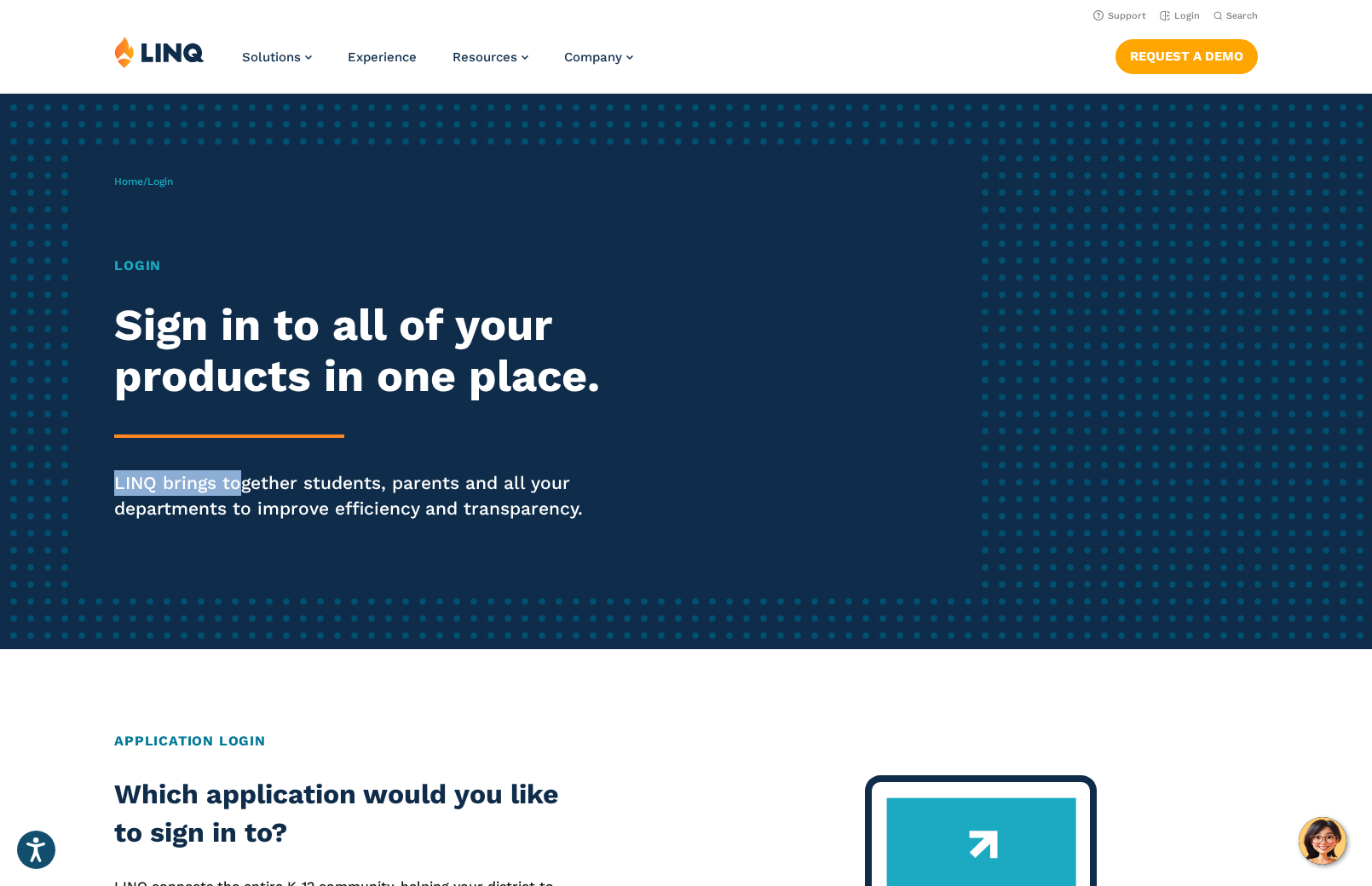 drag, startPoint x: 233, startPoint y: 475, endPoint x: 114, endPoint y: 418, distance: 131.94696 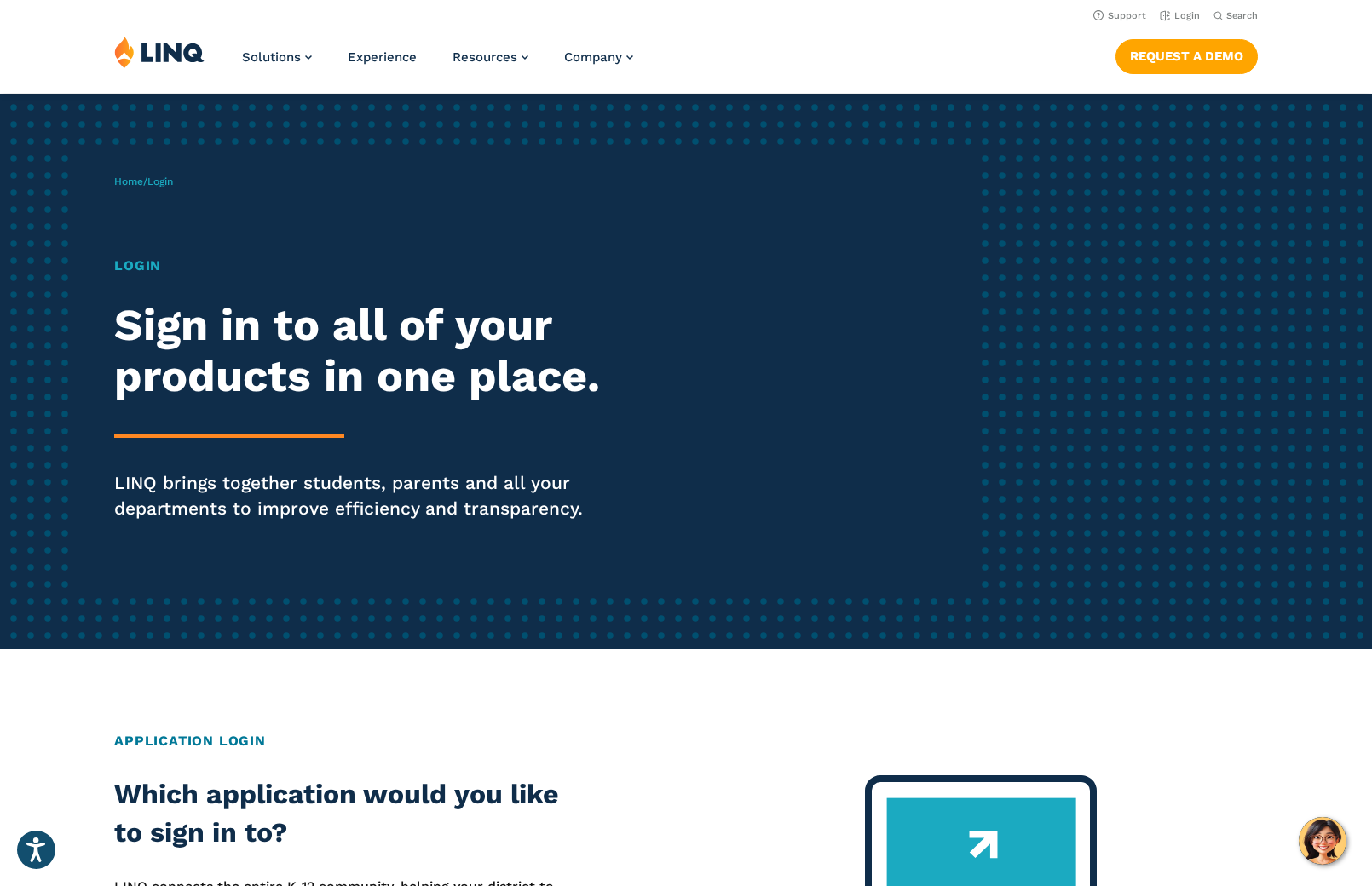click on "Login" at bounding box center (160, 181) 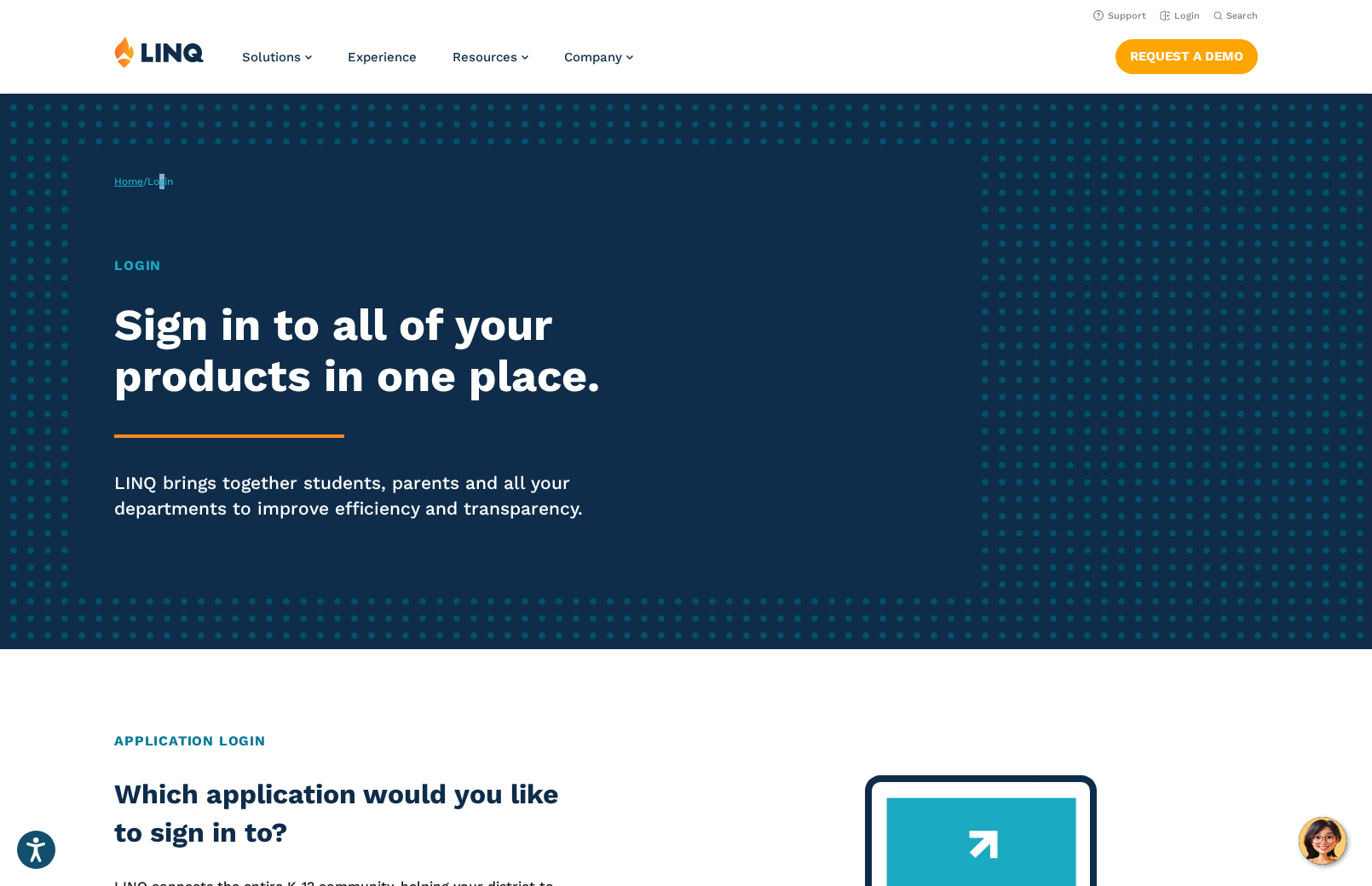 click on "Home" at bounding box center (129, 181) 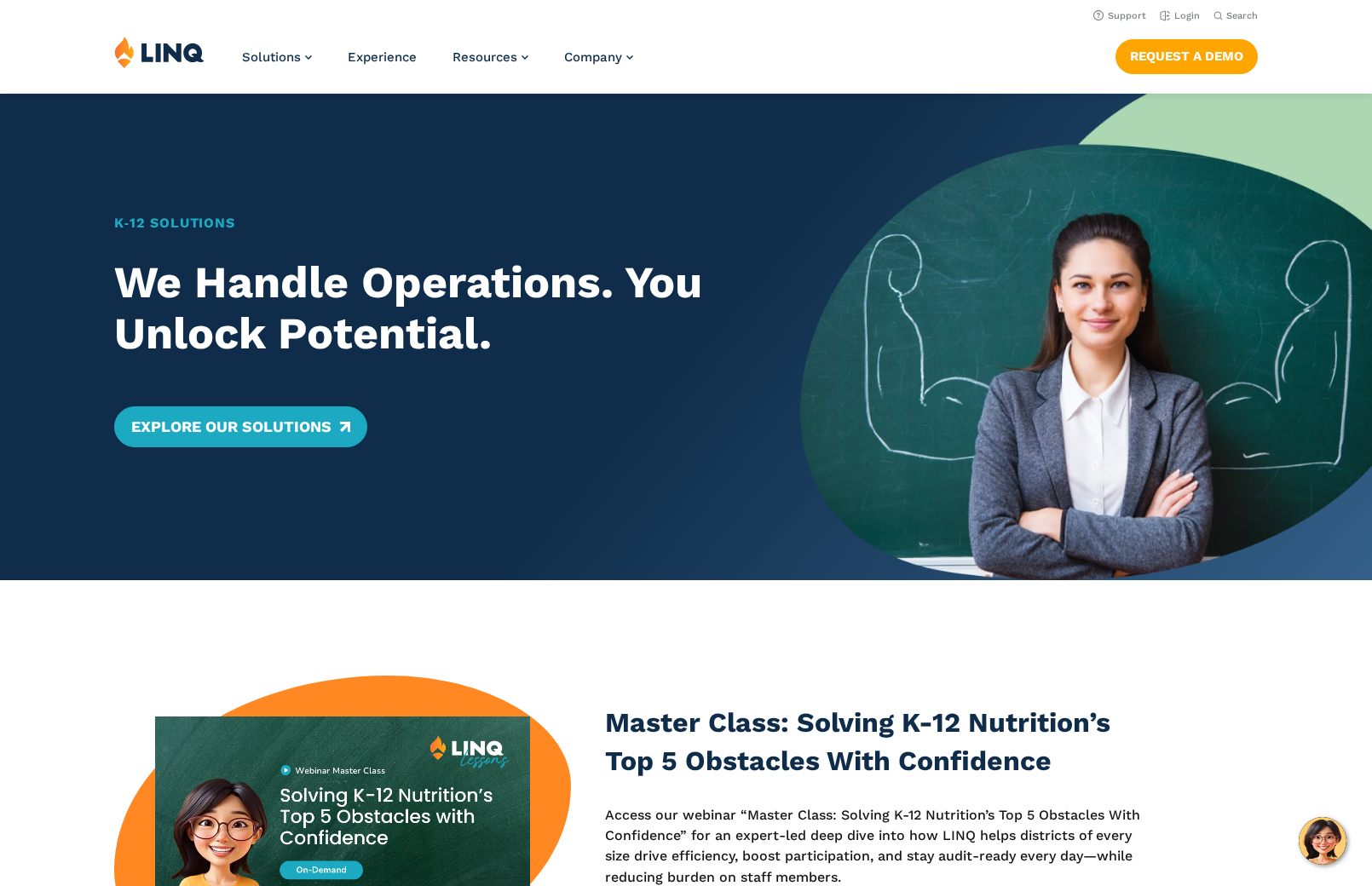 scroll, scrollTop: 0, scrollLeft: 0, axis: both 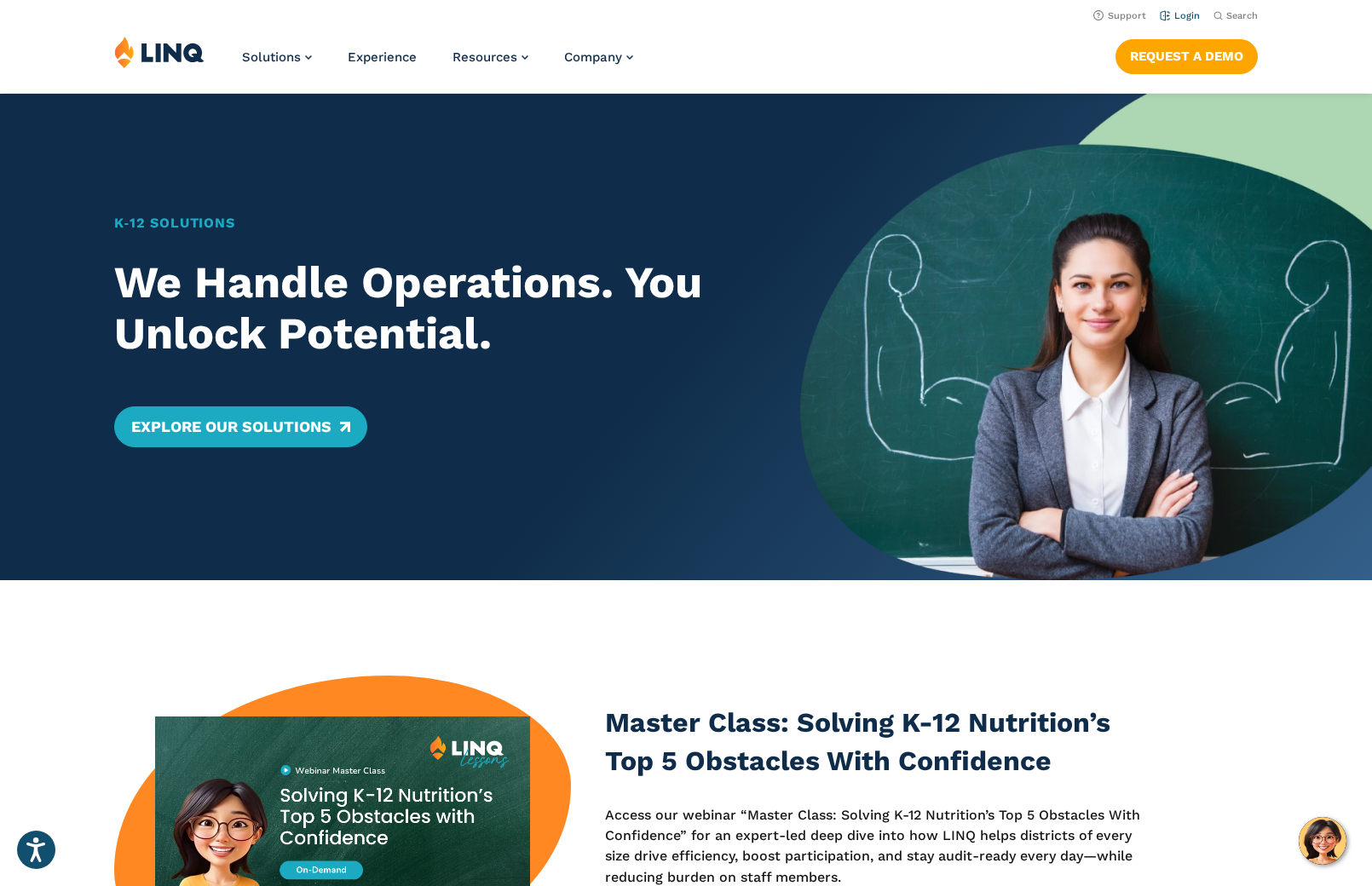 click on "Login" at bounding box center (1179, 15) 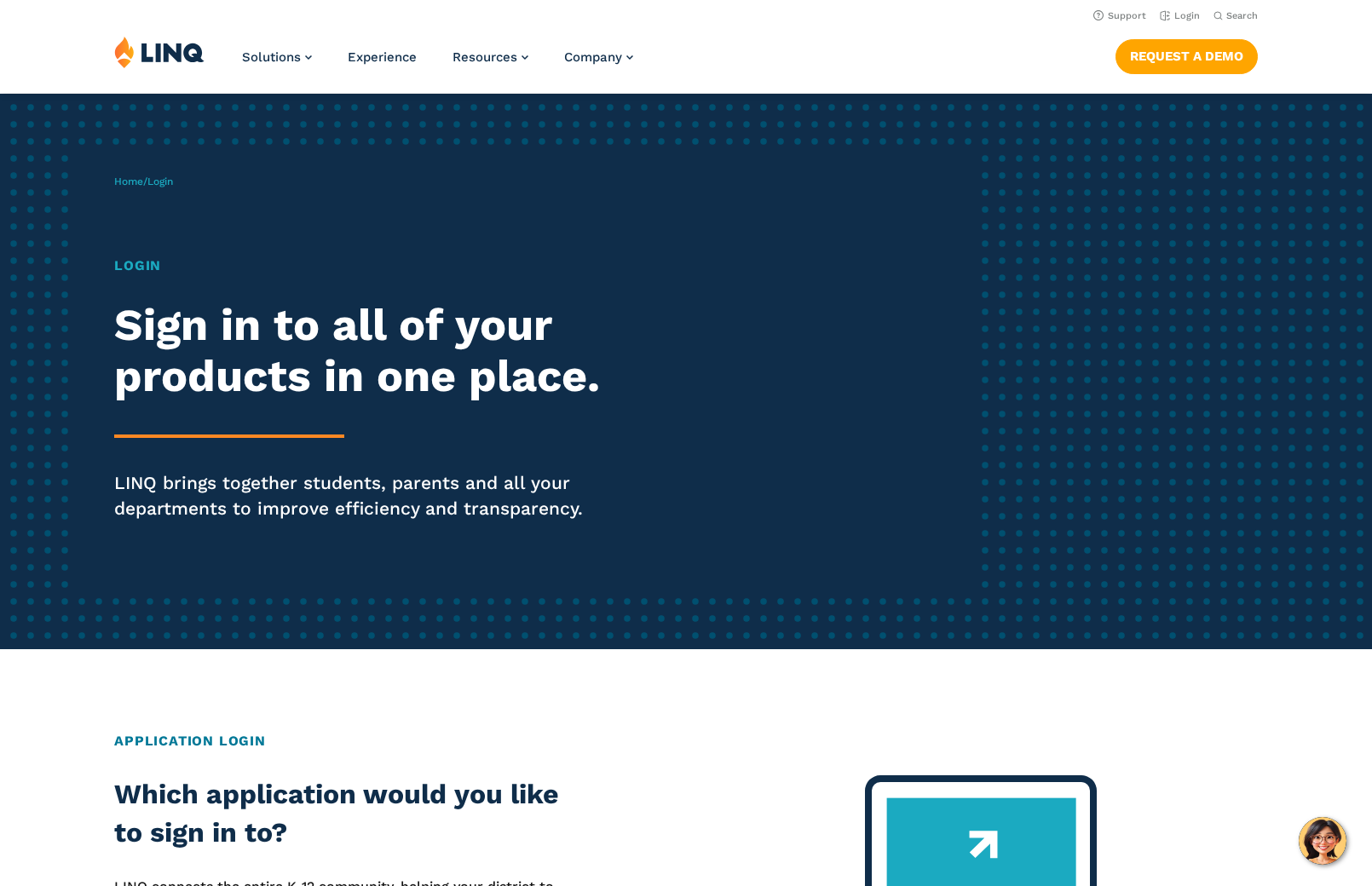 scroll, scrollTop: 0, scrollLeft: 0, axis: both 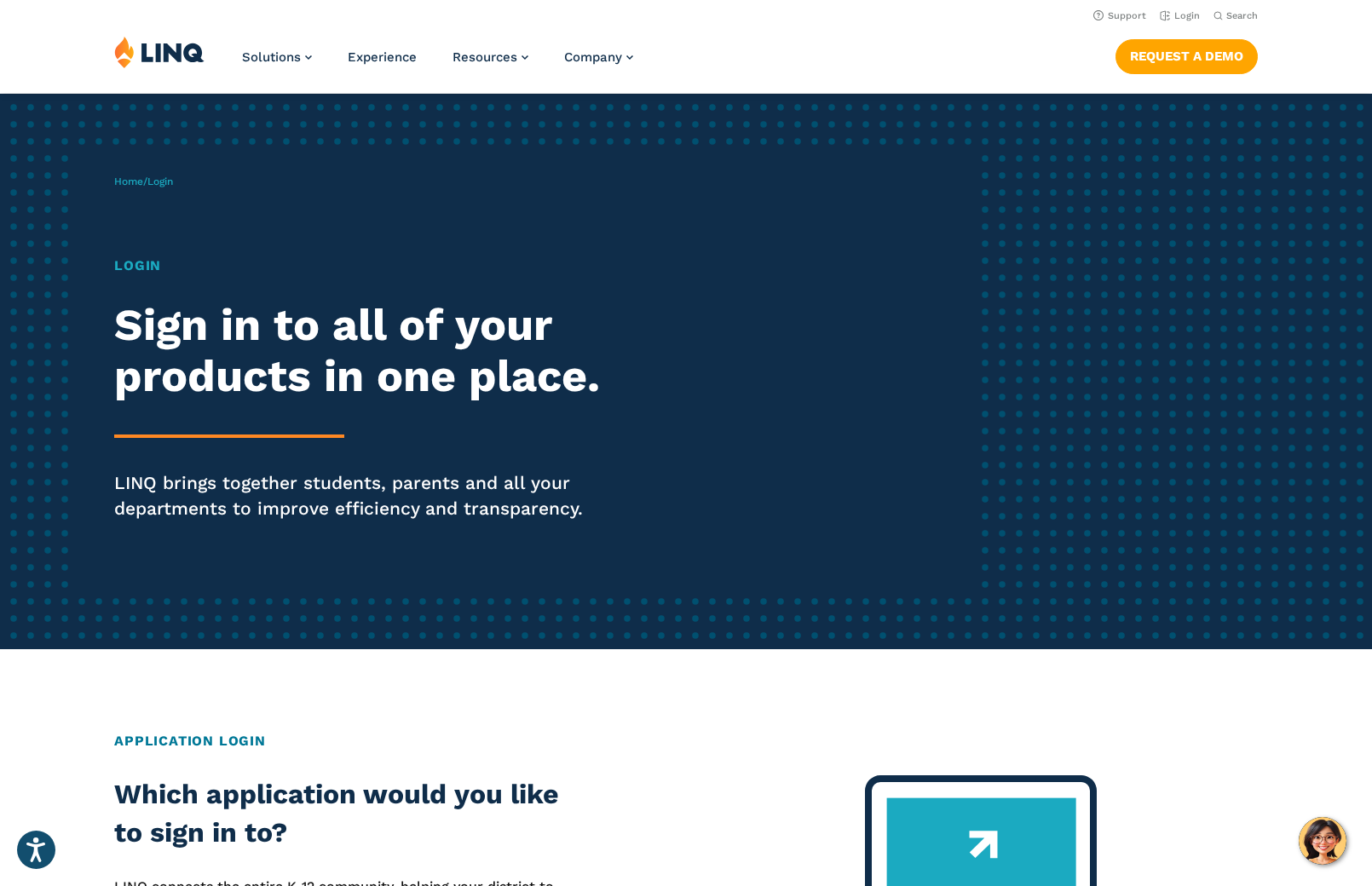click on "Login" at bounding box center [378, 266] 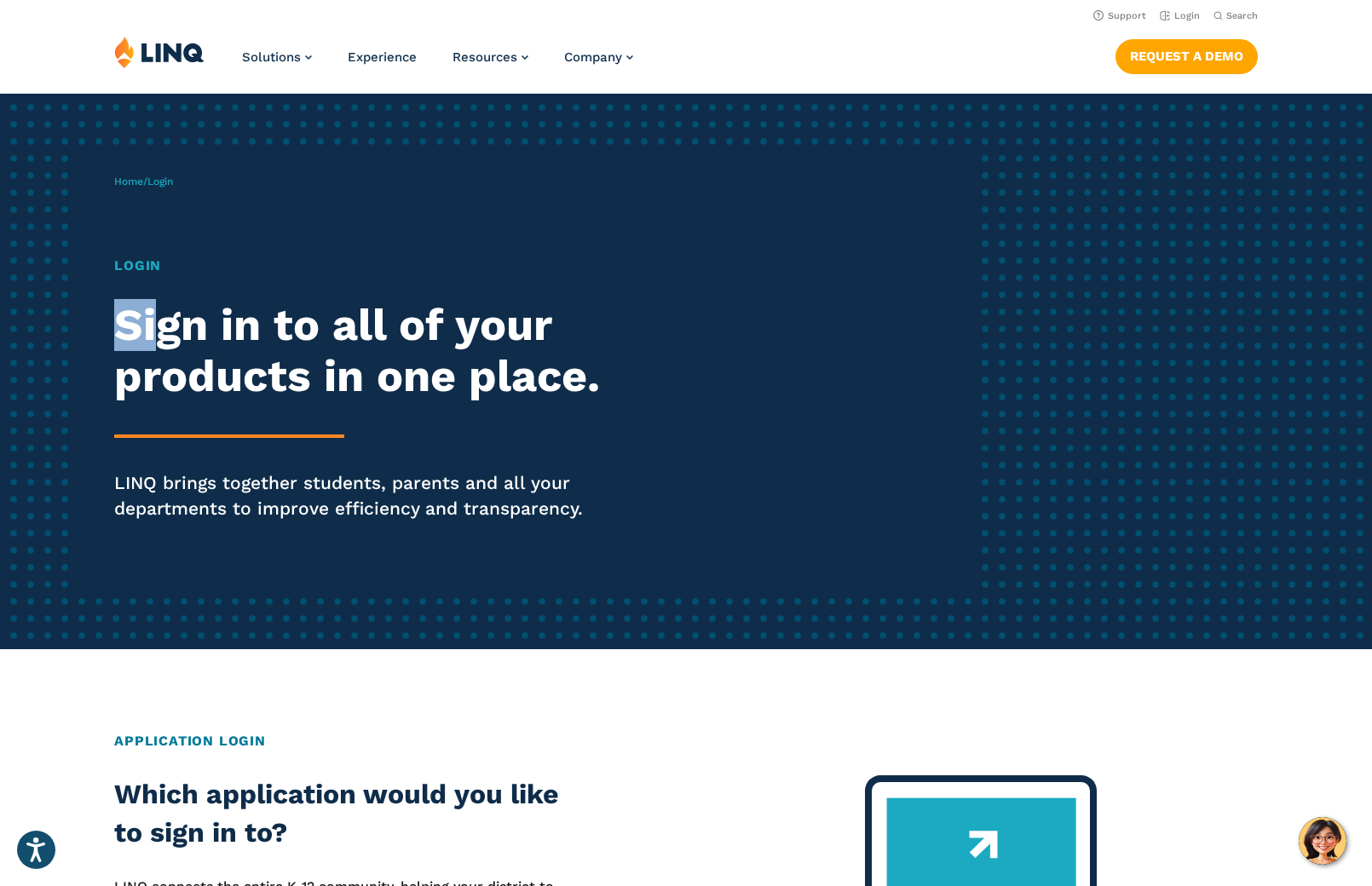 drag, startPoint x: 163, startPoint y: 269, endPoint x: 193, endPoint y: 301, distance: 43.863424 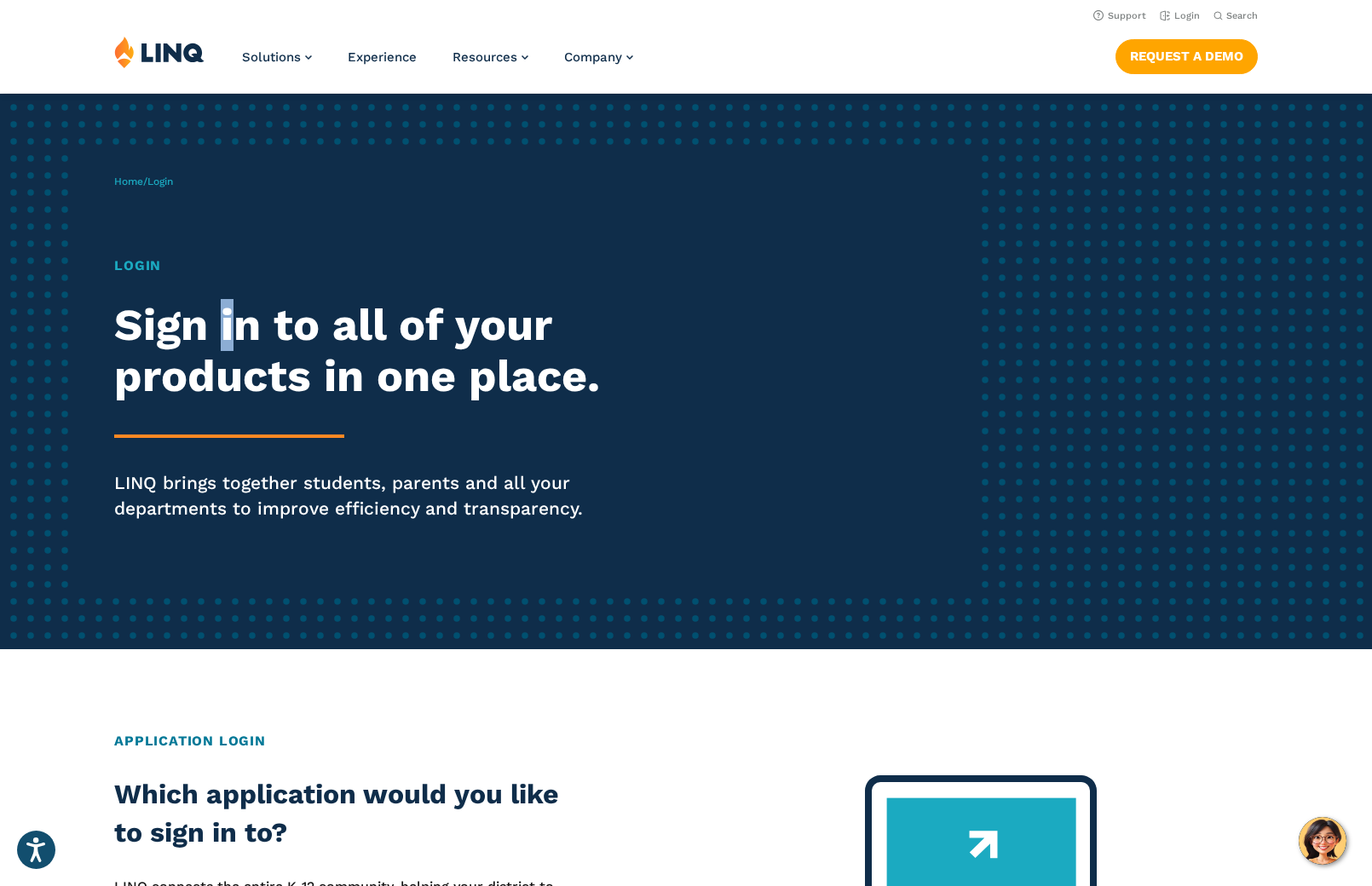 drag, startPoint x: 239, startPoint y: 297, endPoint x: 249, endPoint y: 274, distance: 25.07987 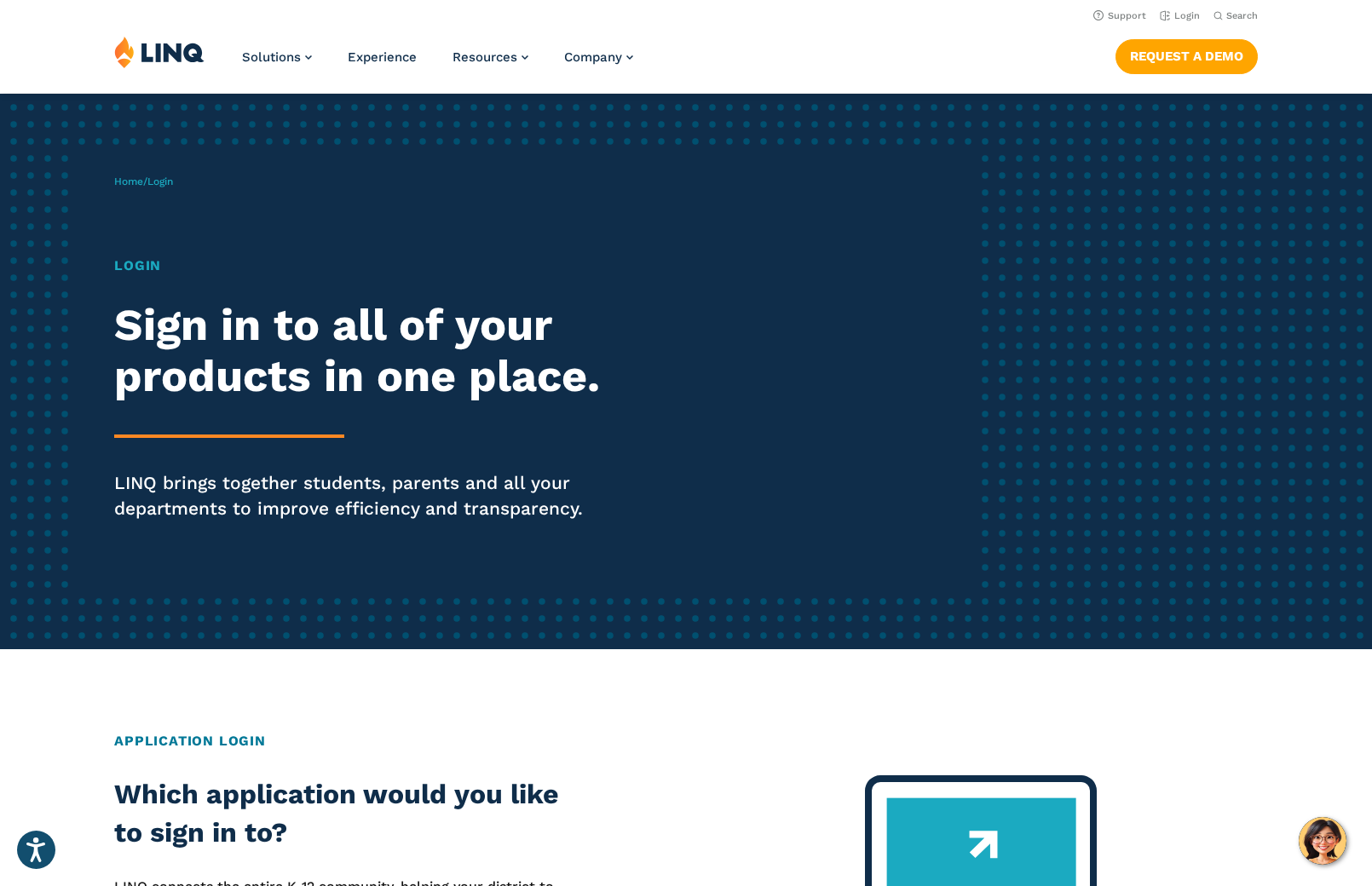 click on "Login" at bounding box center [378, 266] 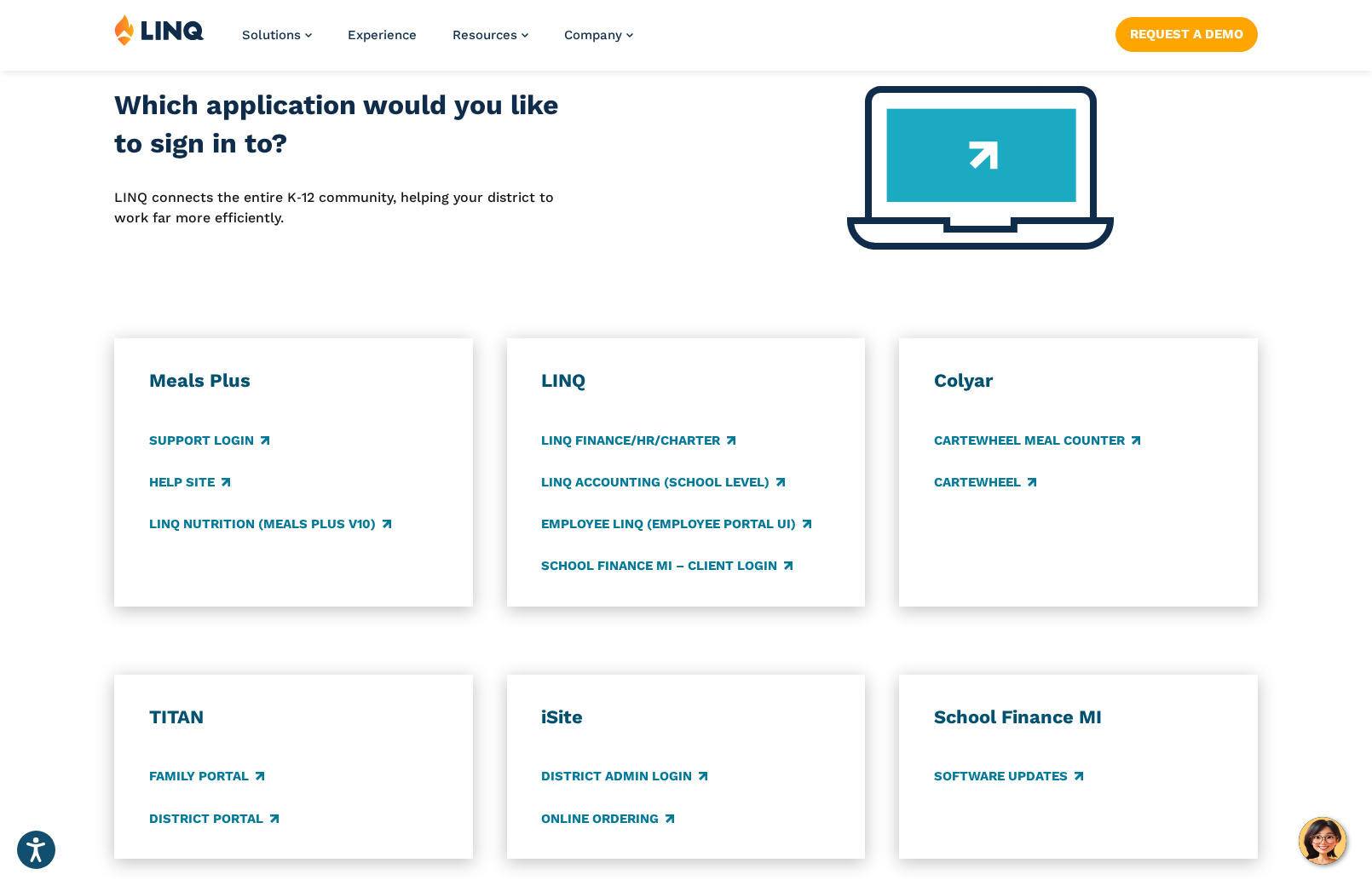 scroll, scrollTop: 690, scrollLeft: 0, axis: vertical 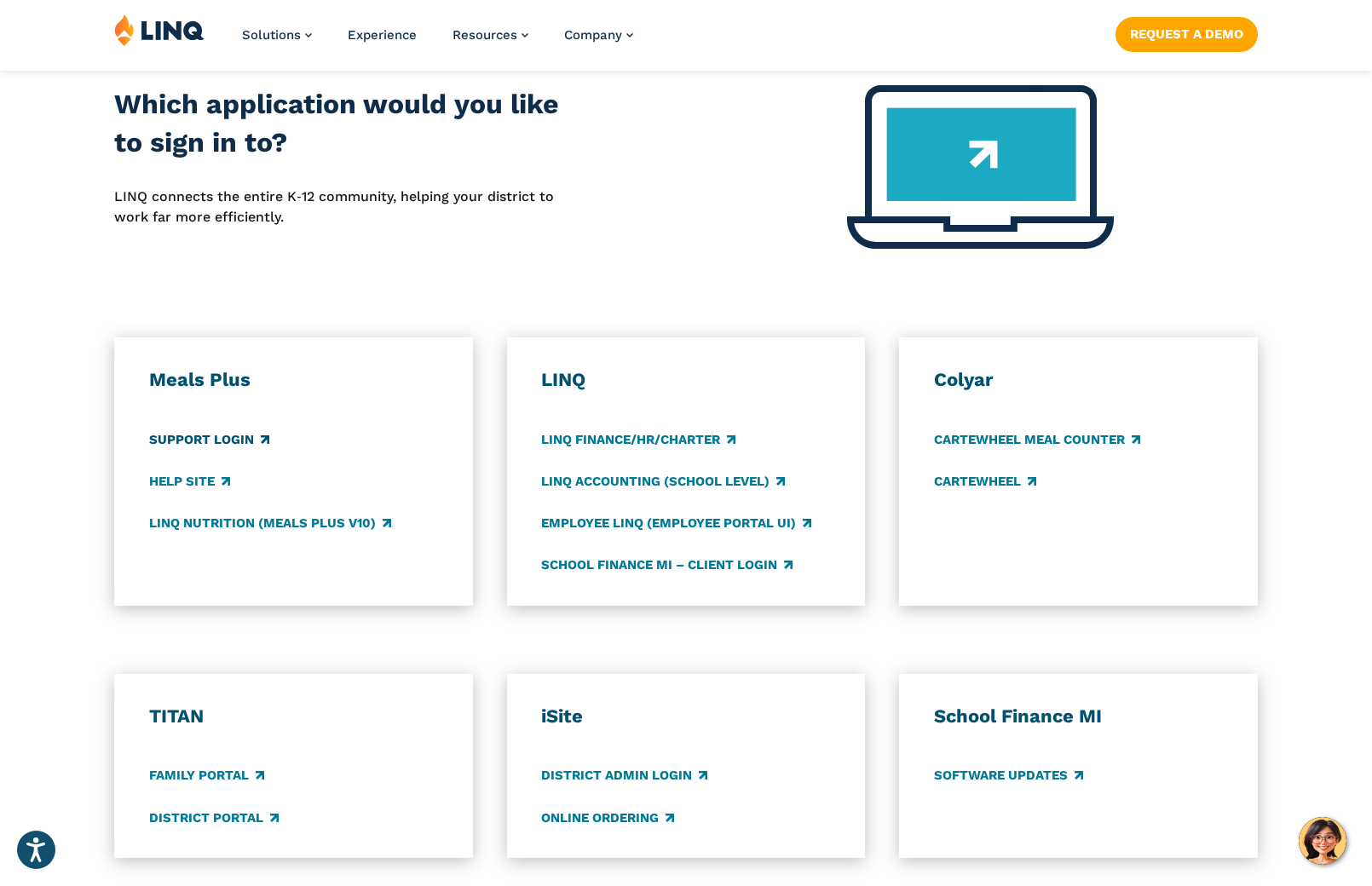 click on "Support Login" at bounding box center [209, 440] 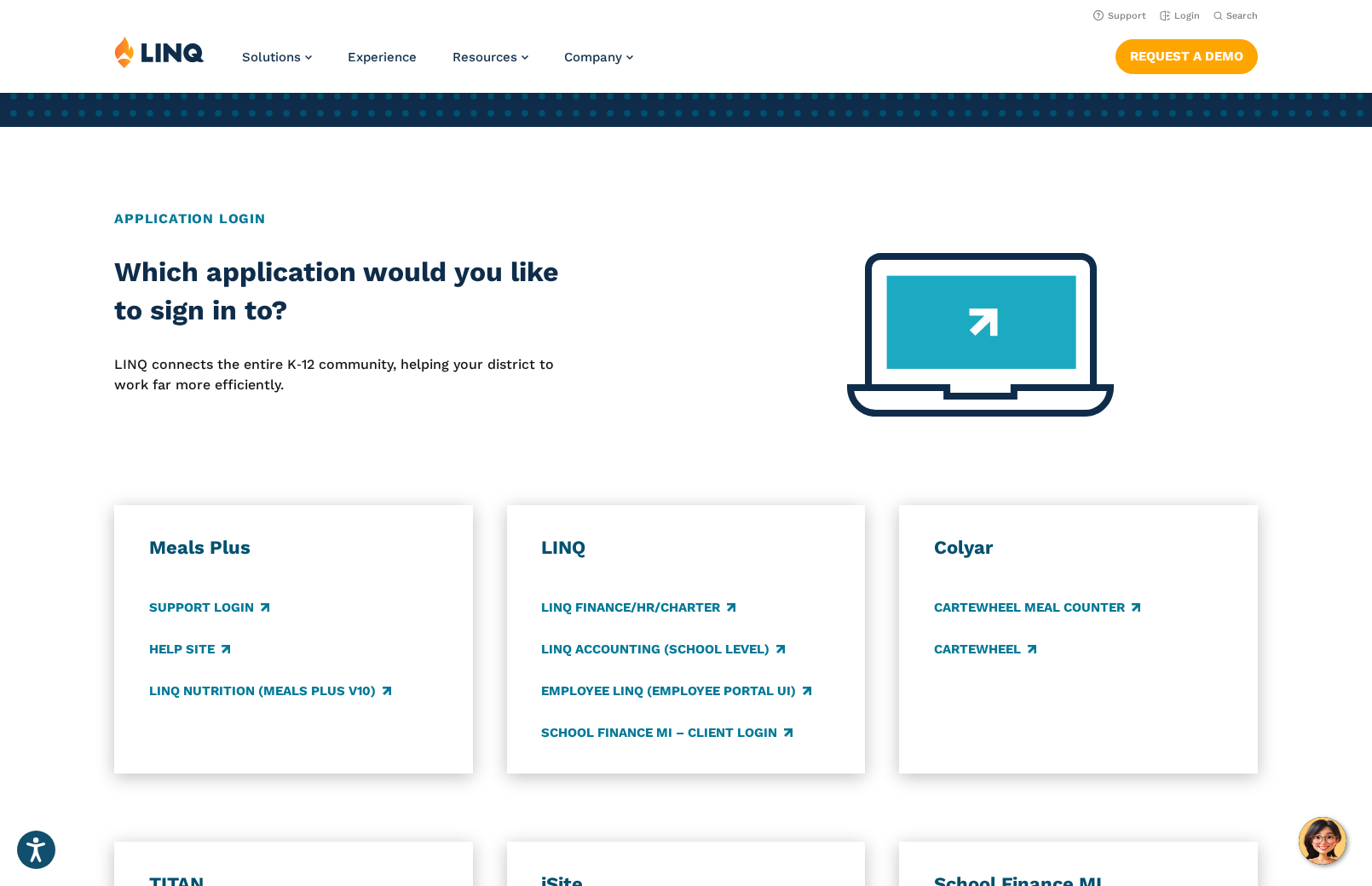 scroll, scrollTop: 521, scrollLeft: 0, axis: vertical 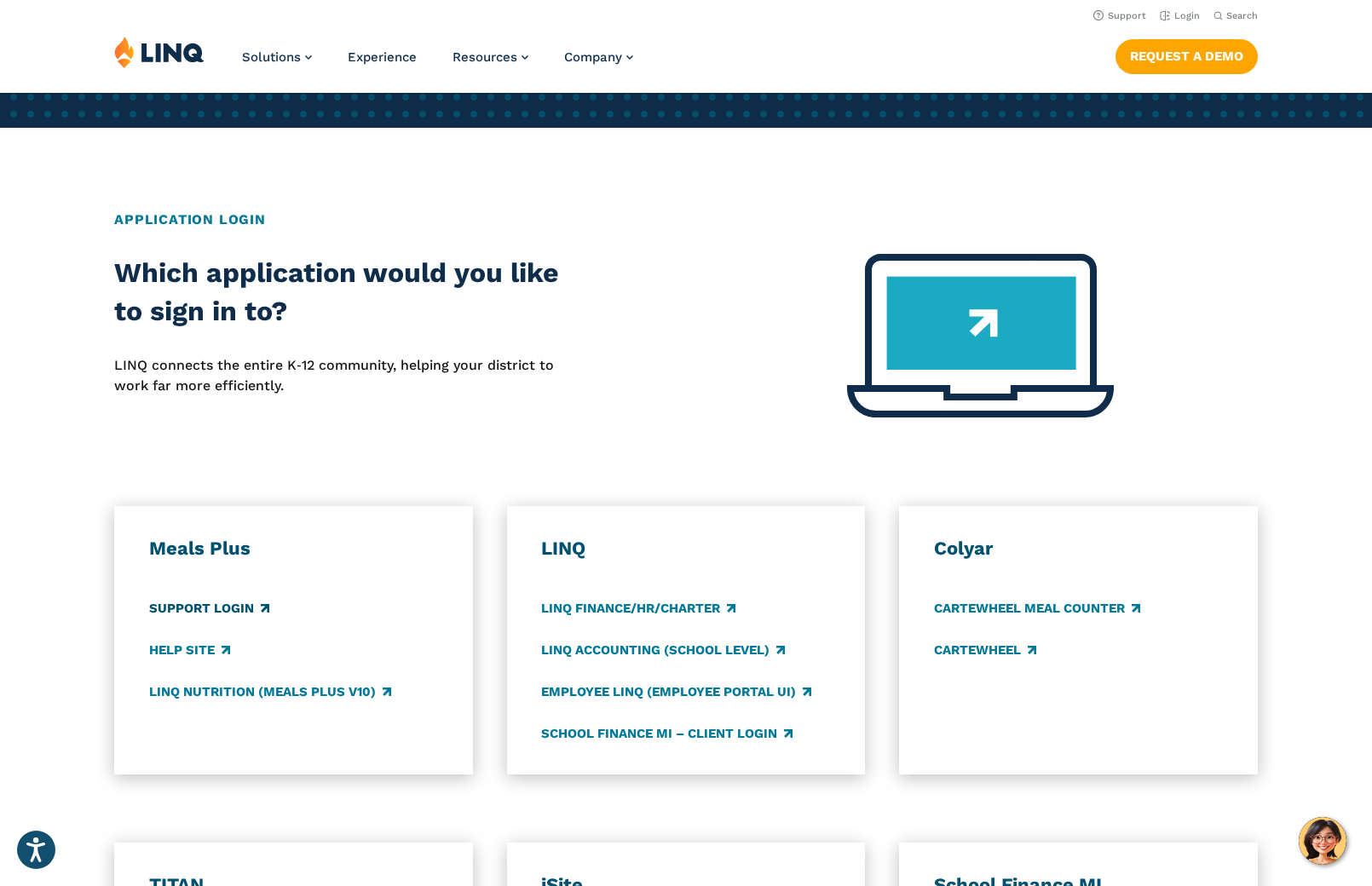 click on "Support Login" at bounding box center (209, 608) 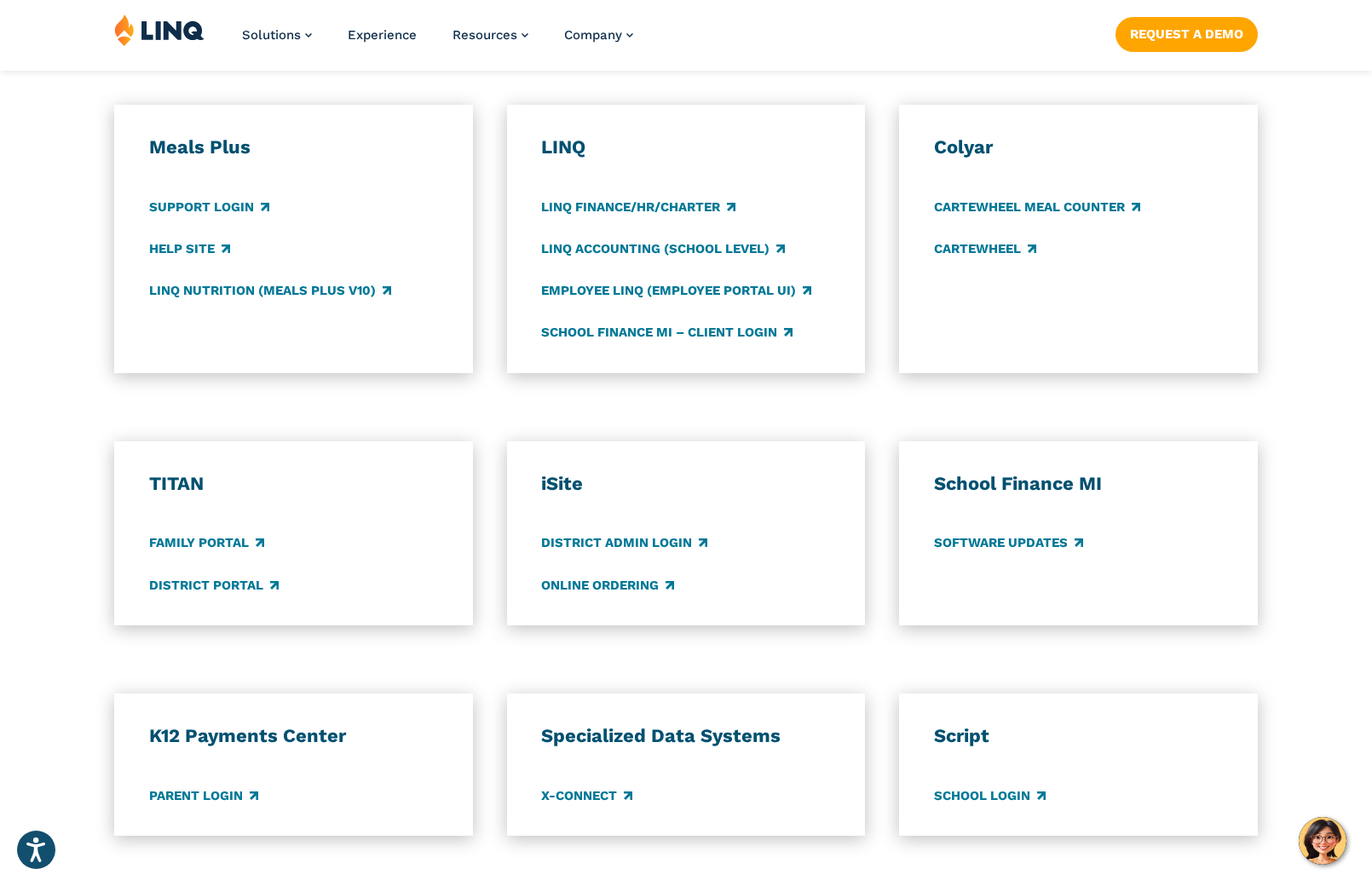 scroll, scrollTop: 929, scrollLeft: 0, axis: vertical 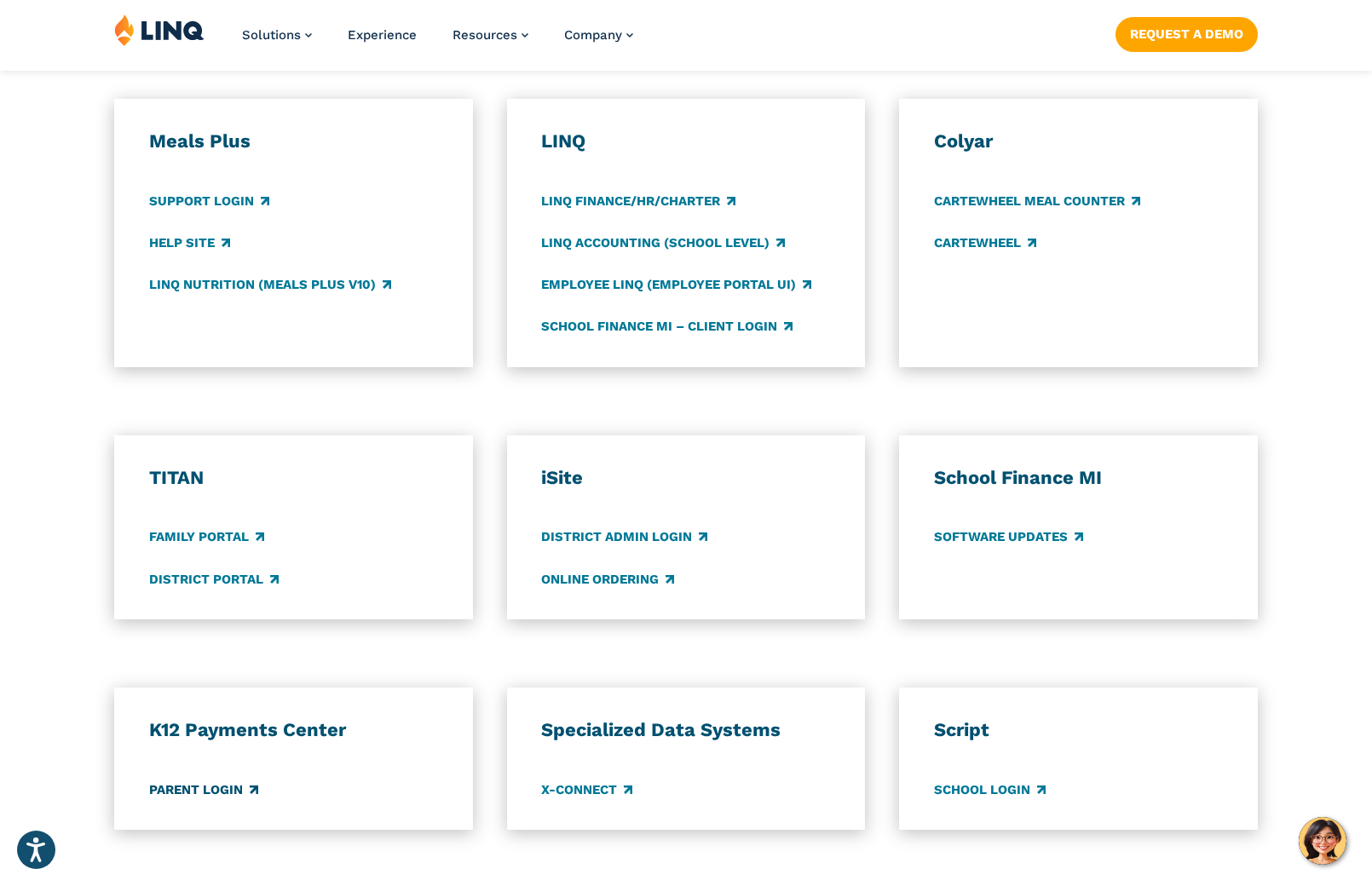 click on "Parent Login" at bounding box center (204, 790) 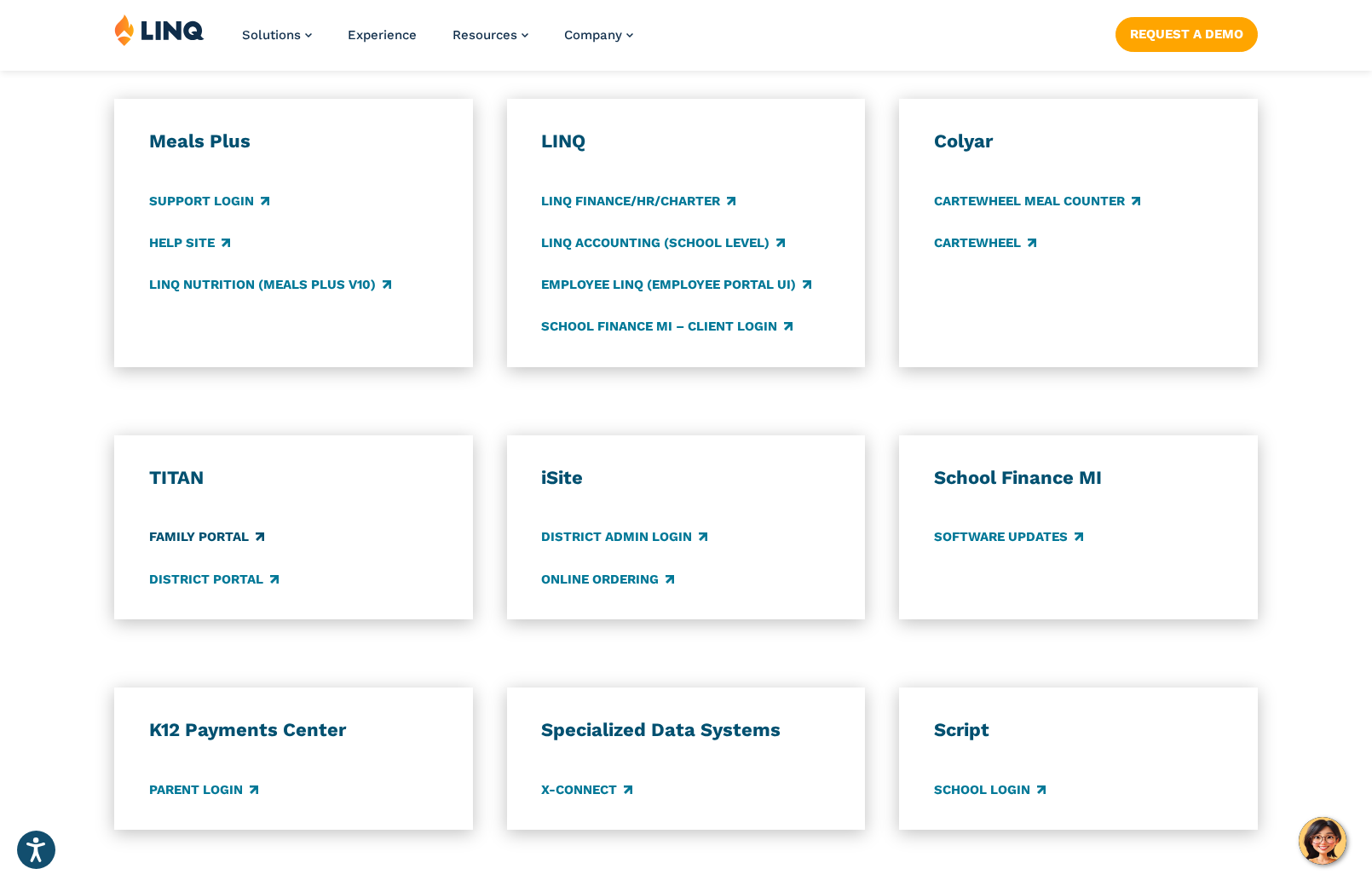 click on "Family Portal" at bounding box center [206, 538] 